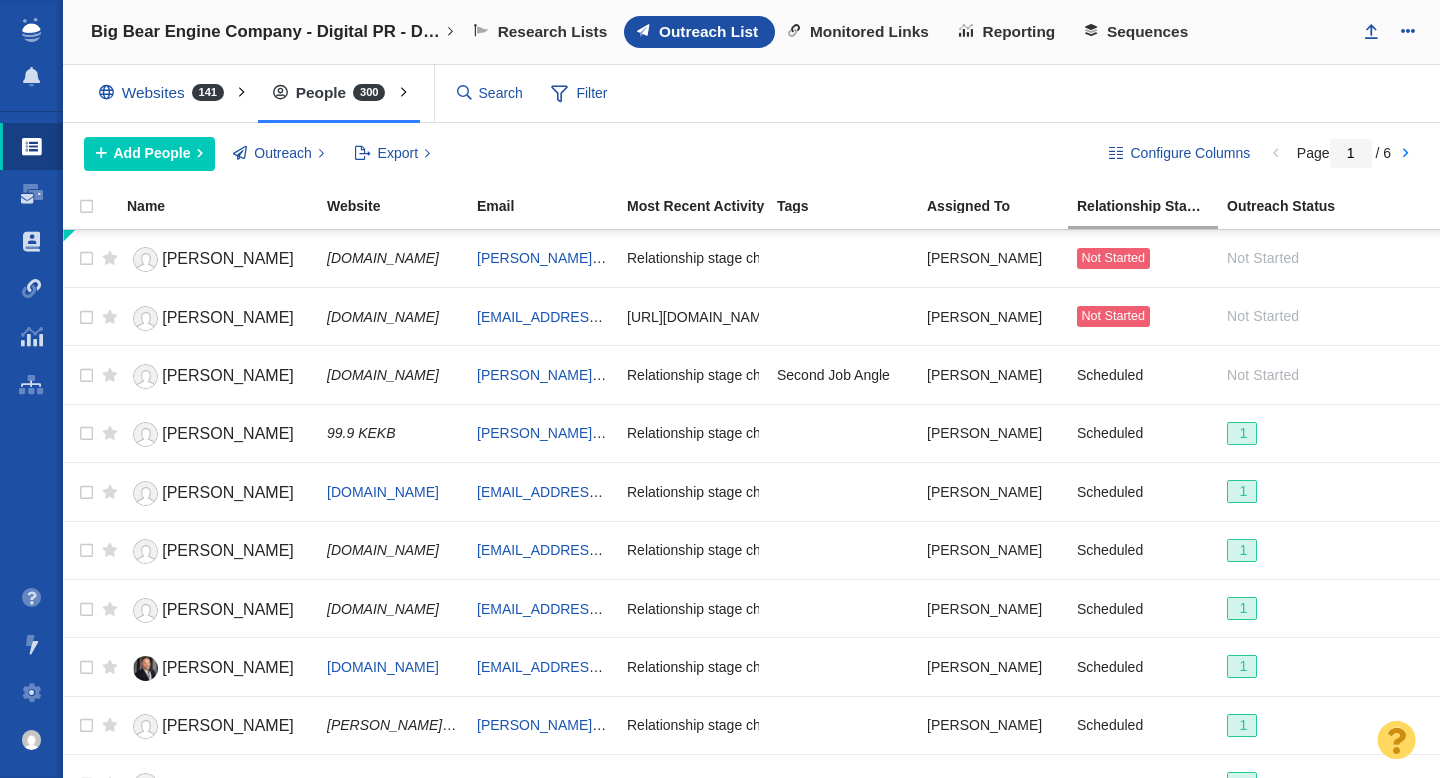 scroll, scrollTop: 0, scrollLeft: 0, axis: both 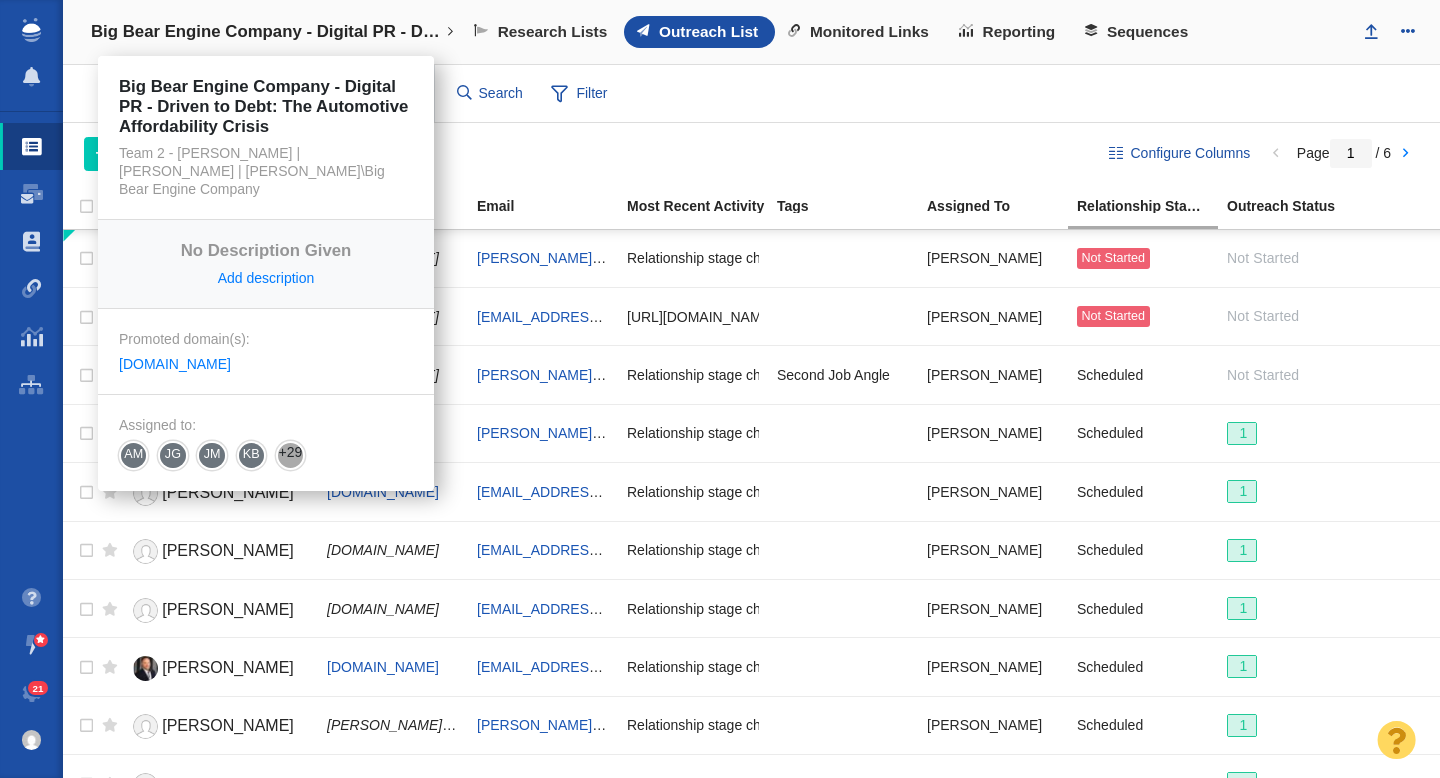 click on "Big Bear Engine Company - Digital PR - Driven to Debt: The Automotive Affordability Crisis" at bounding box center (266, 32) 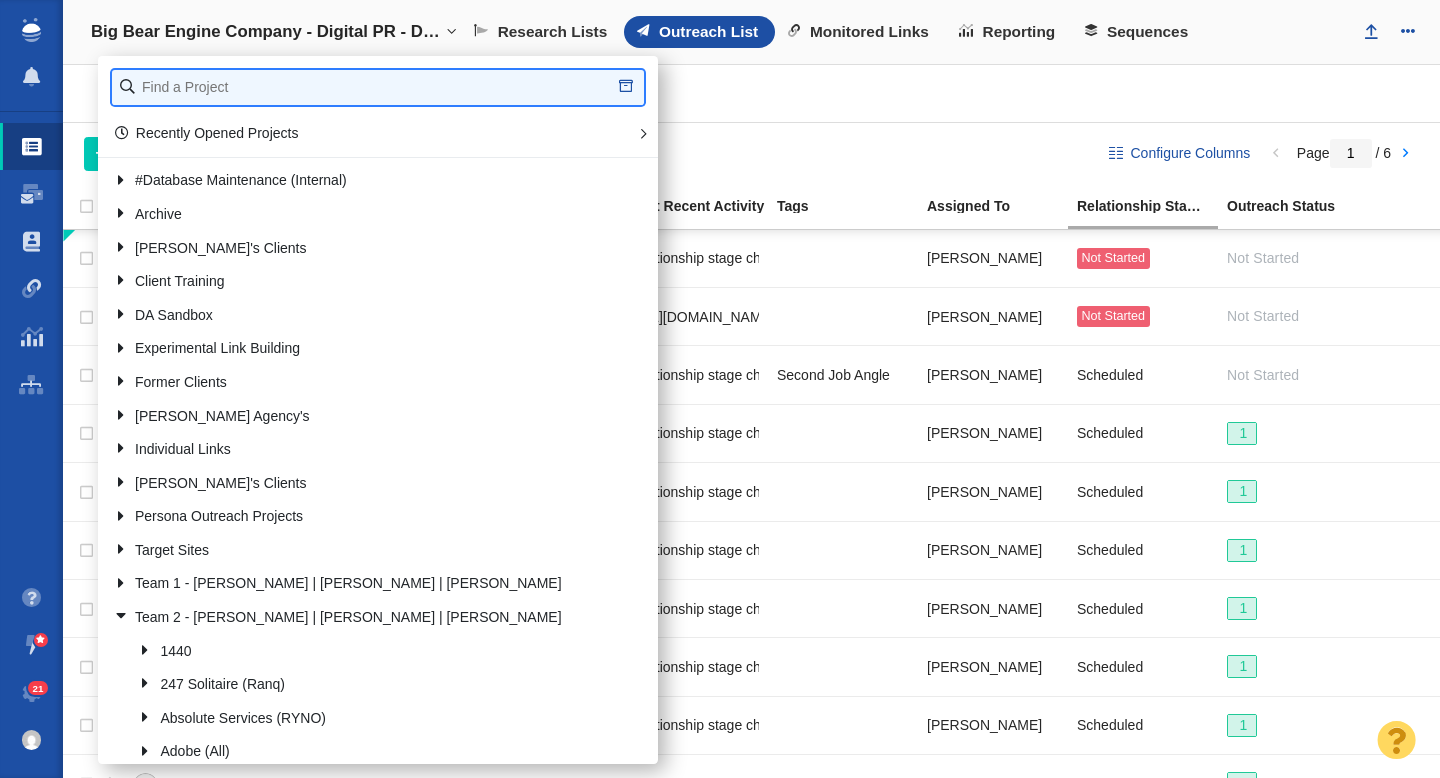 click at bounding box center [378, 87] 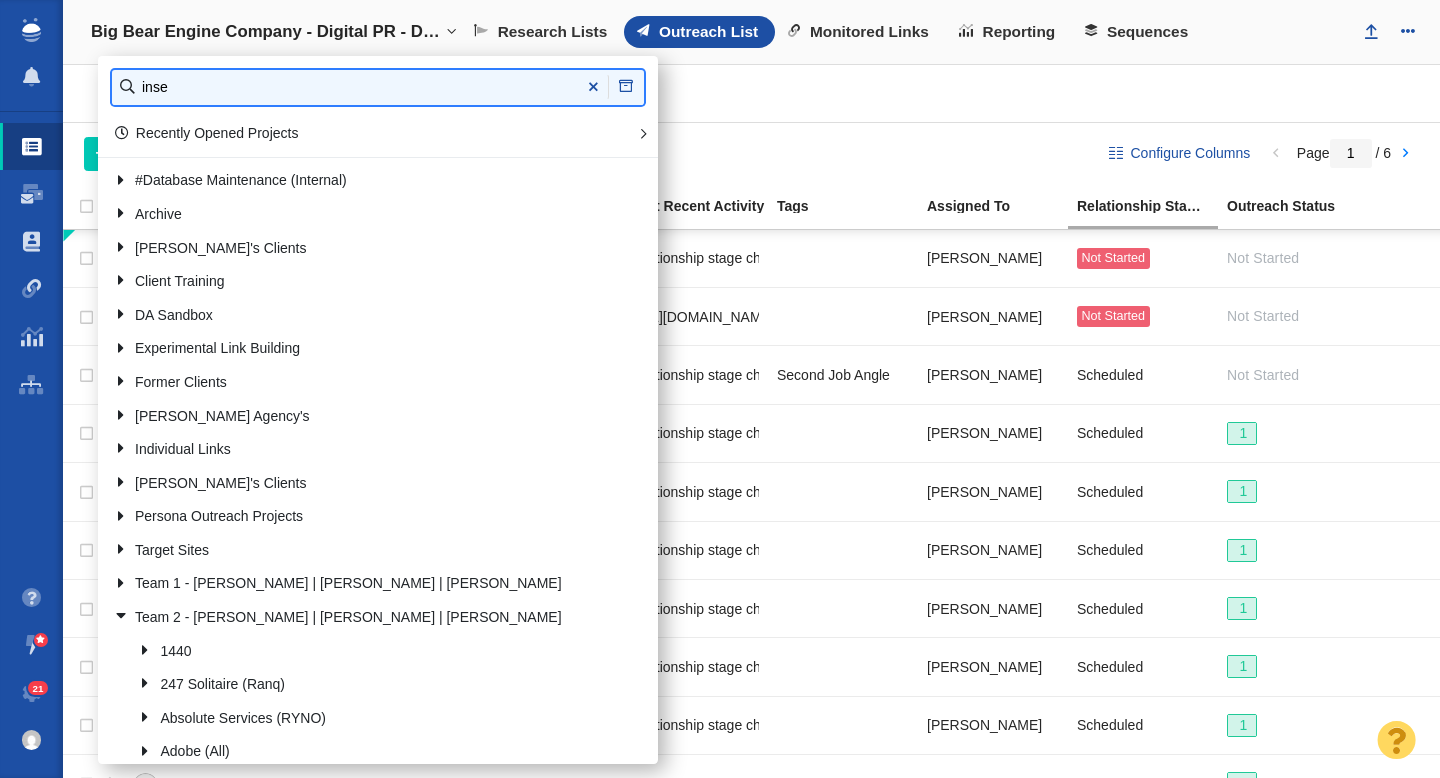 type on "inse" 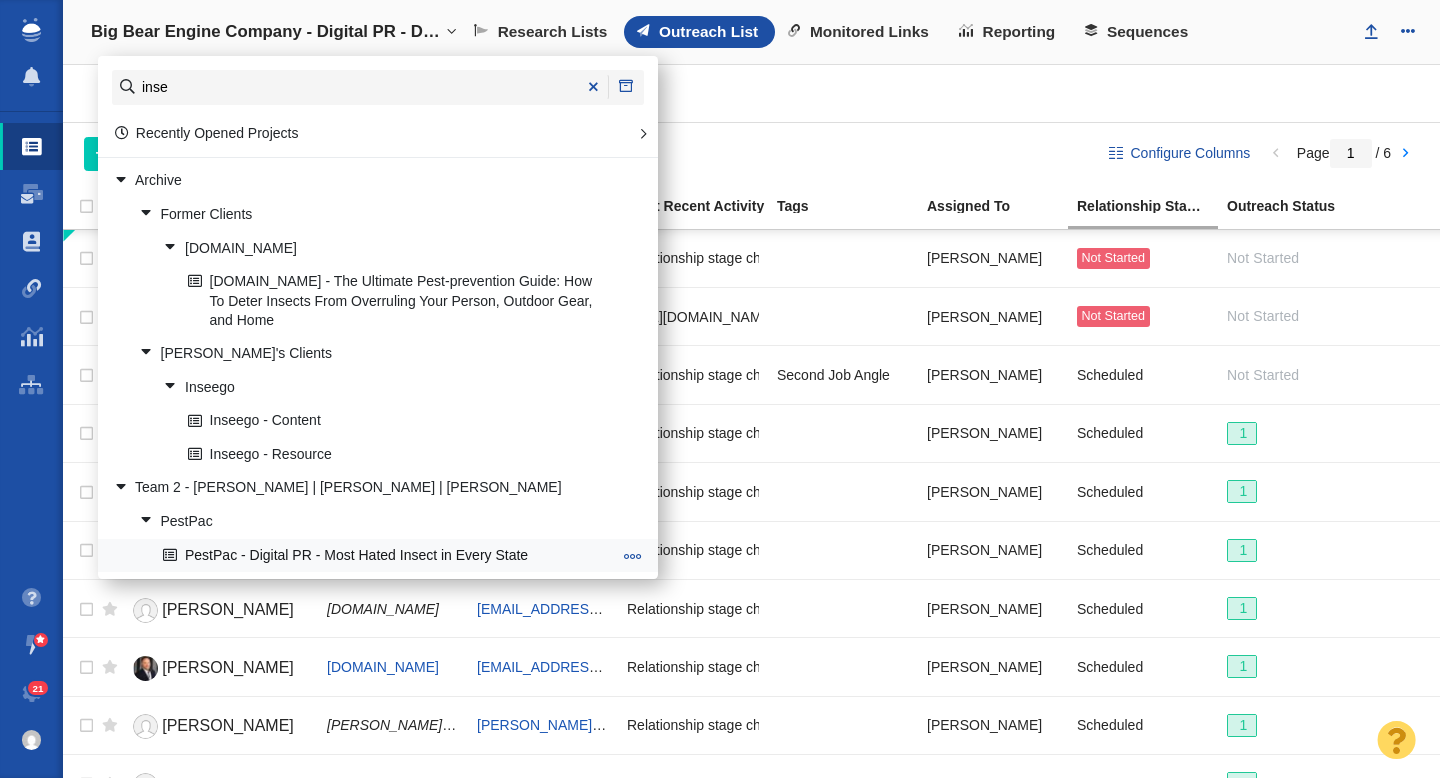 click on "PestPac - Digital PR - Most Hated Insect in Every State" at bounding box center [387, 555] 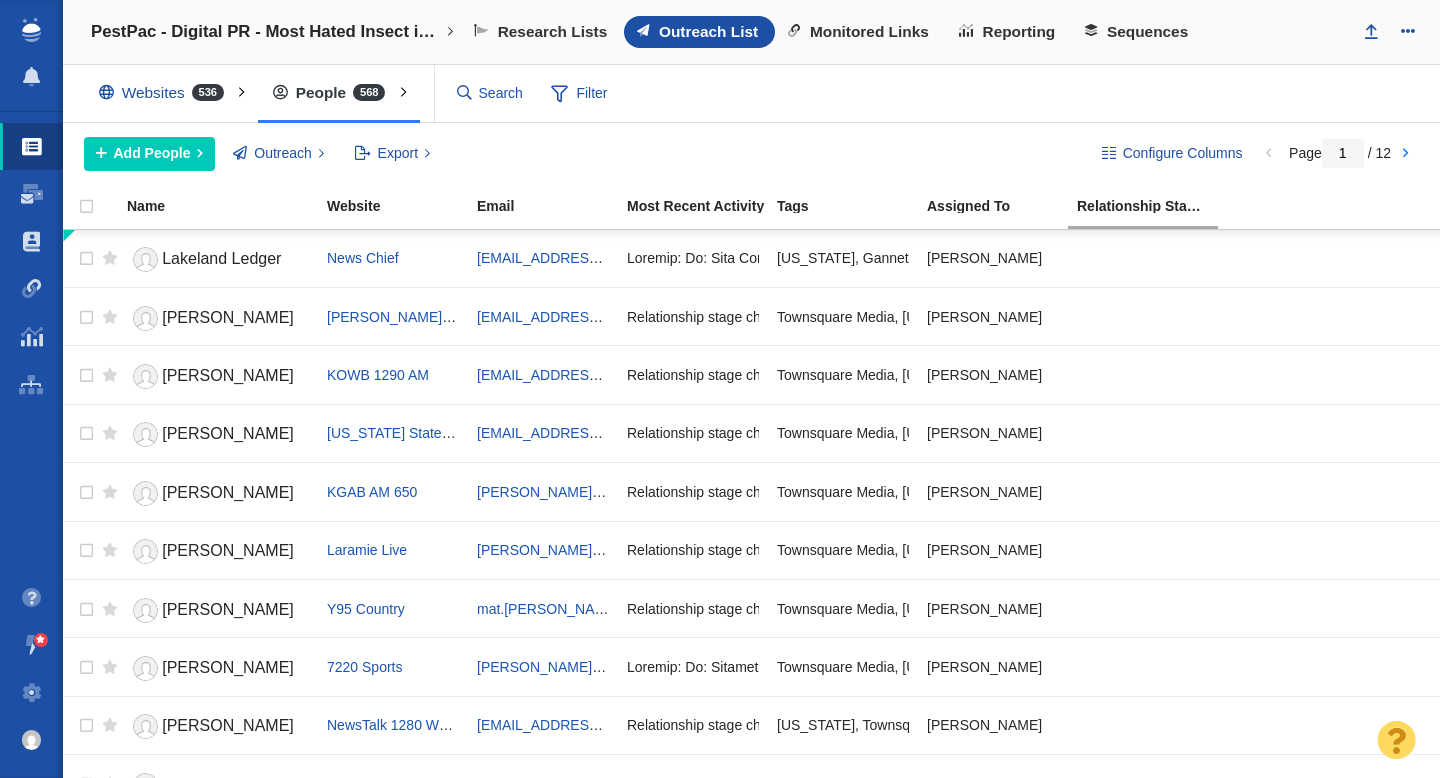 scroll, scrollTop: 0, scrollLeft: 0, axis: both 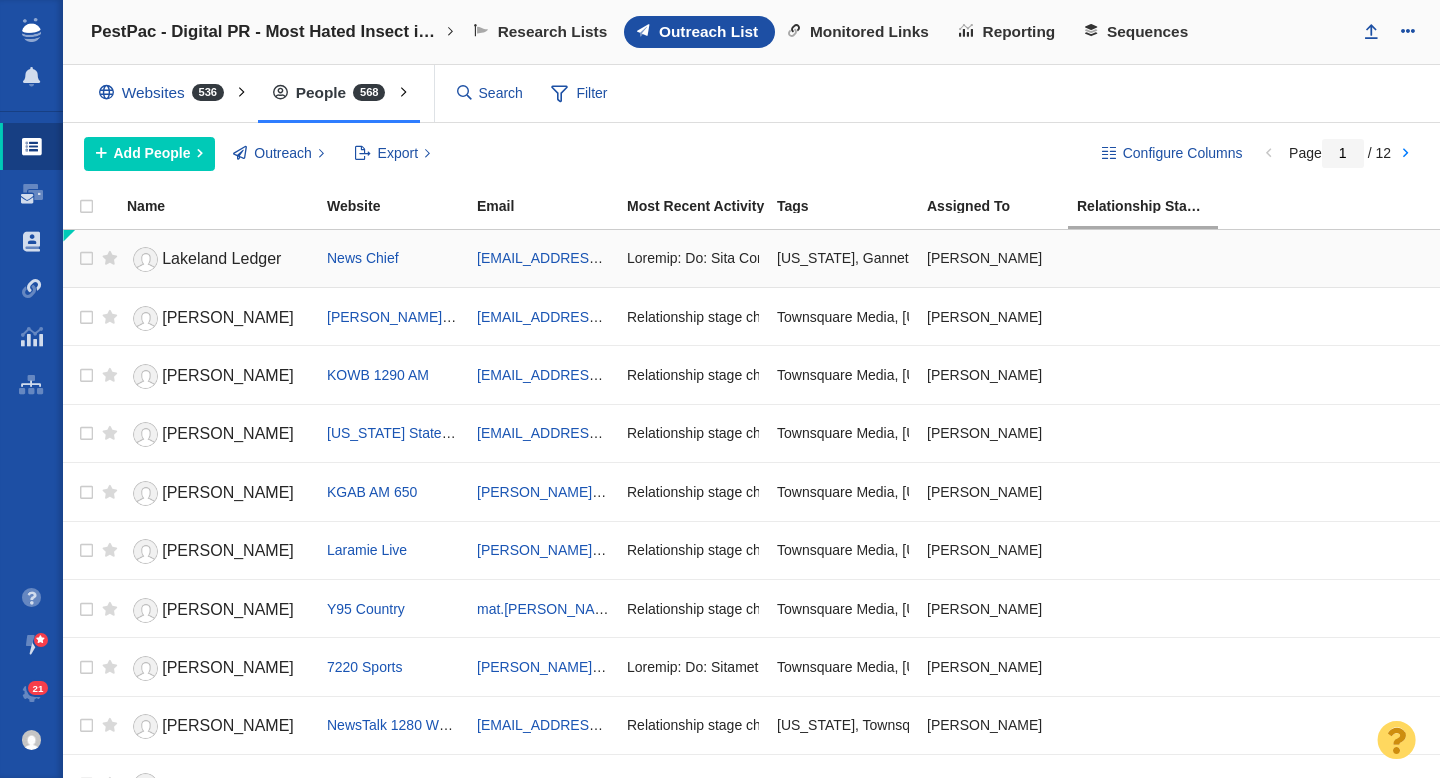 click on "Lakeland Ledger" at bounding box center (221, 258) 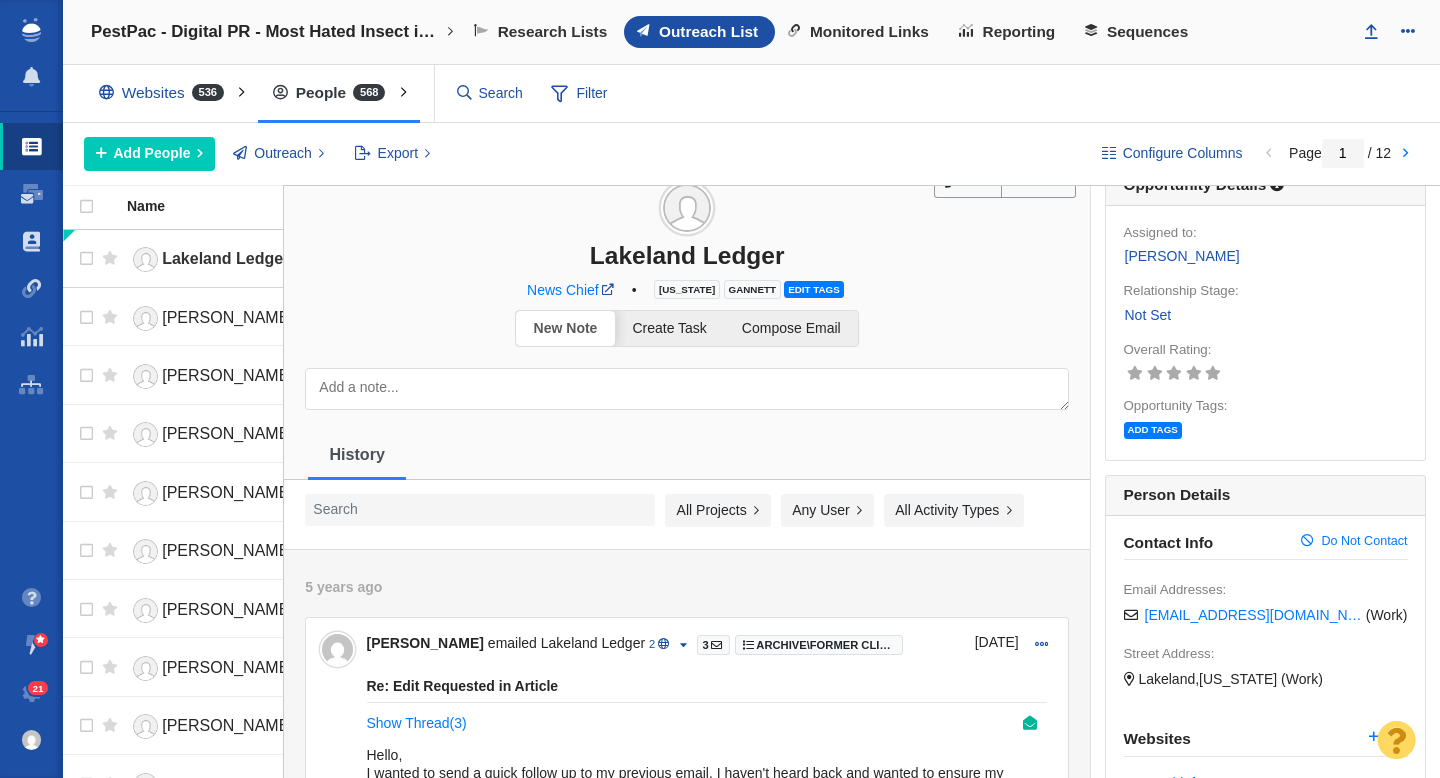 scroll, scrollTop: 0, scrollLeft: 0, axis: both 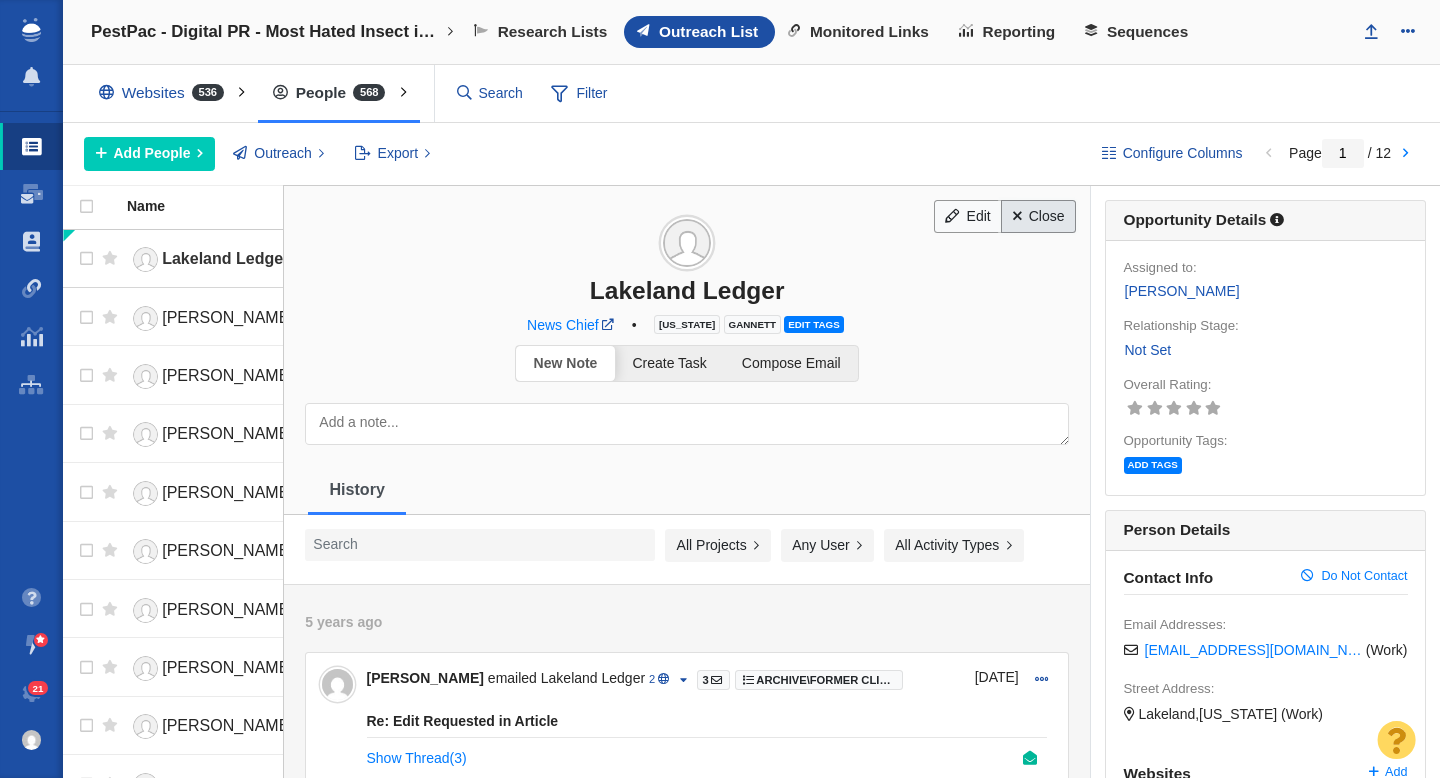 click on "Close" at bounding box center (1038, 217) 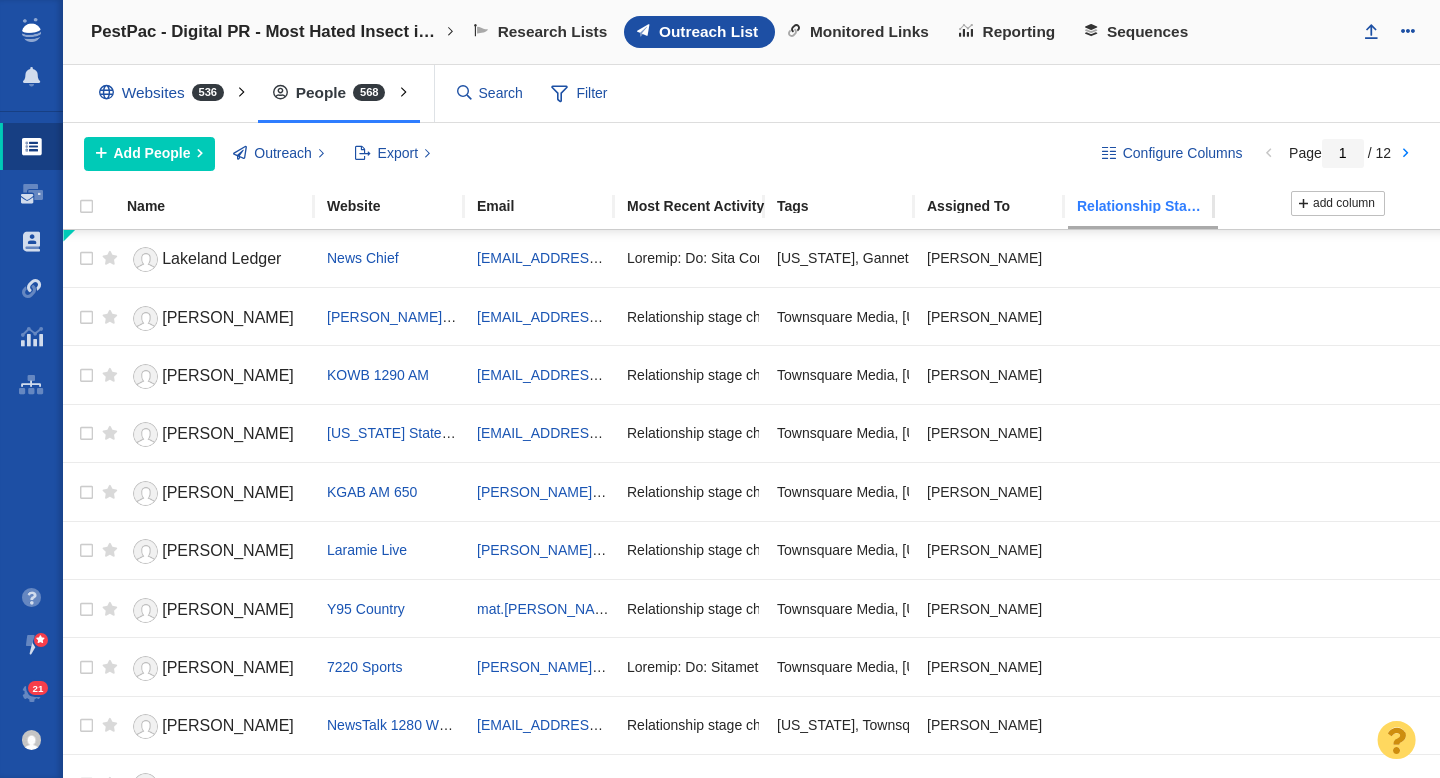 click on "Relationship Stage" at bounding box center (1151, 206) 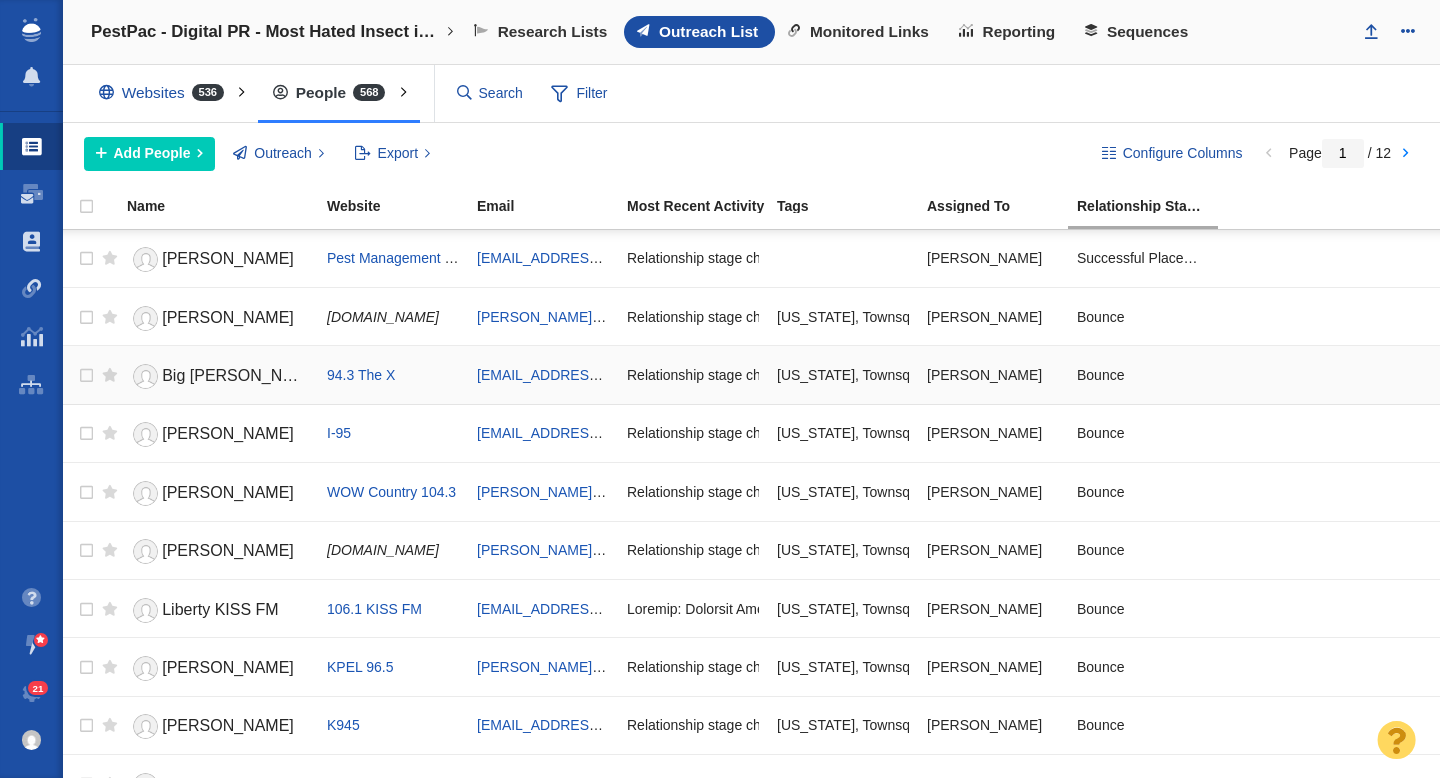 scroll, scrollTop: 275, scrollLeft: 0, axis: vertical 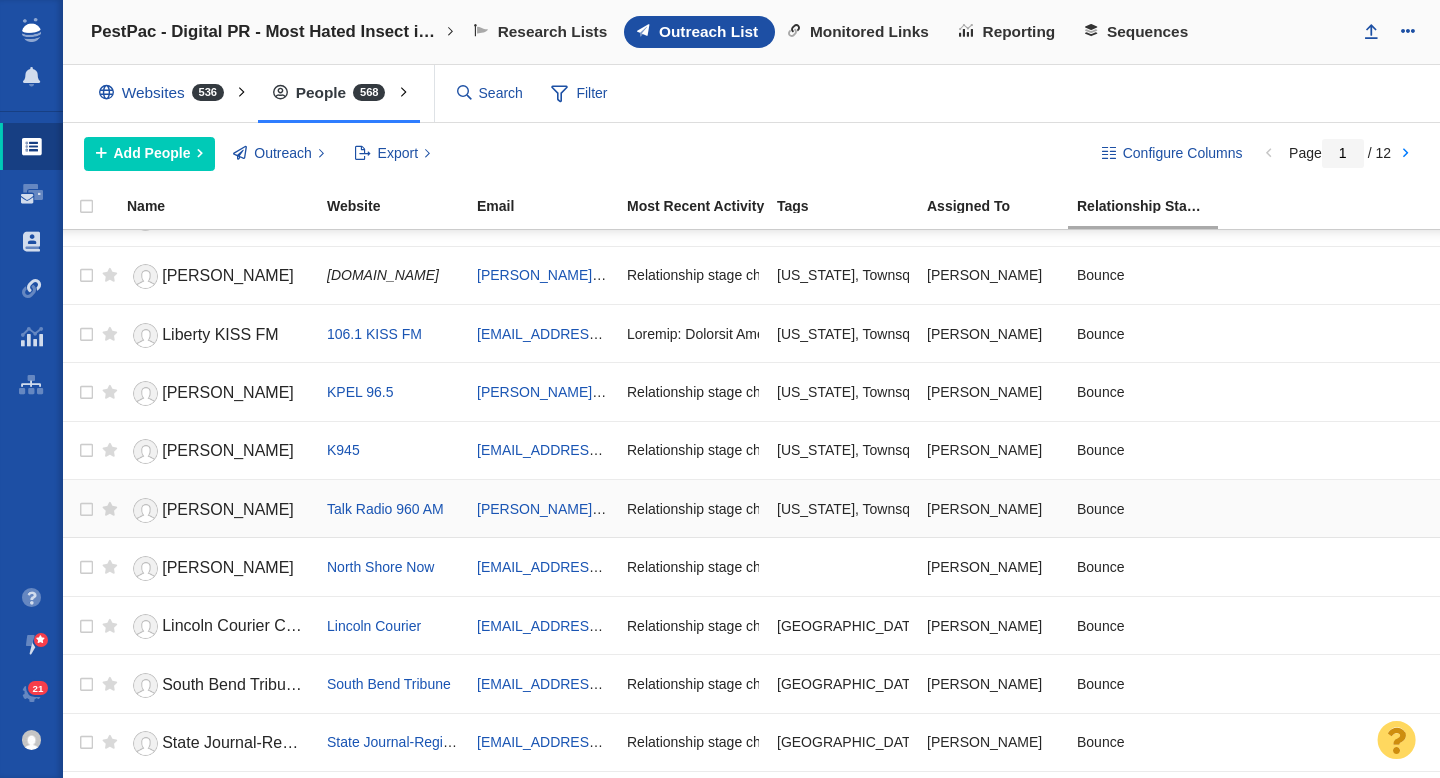 click on "Brandon Comeaux" at bounding box center [228, 509] 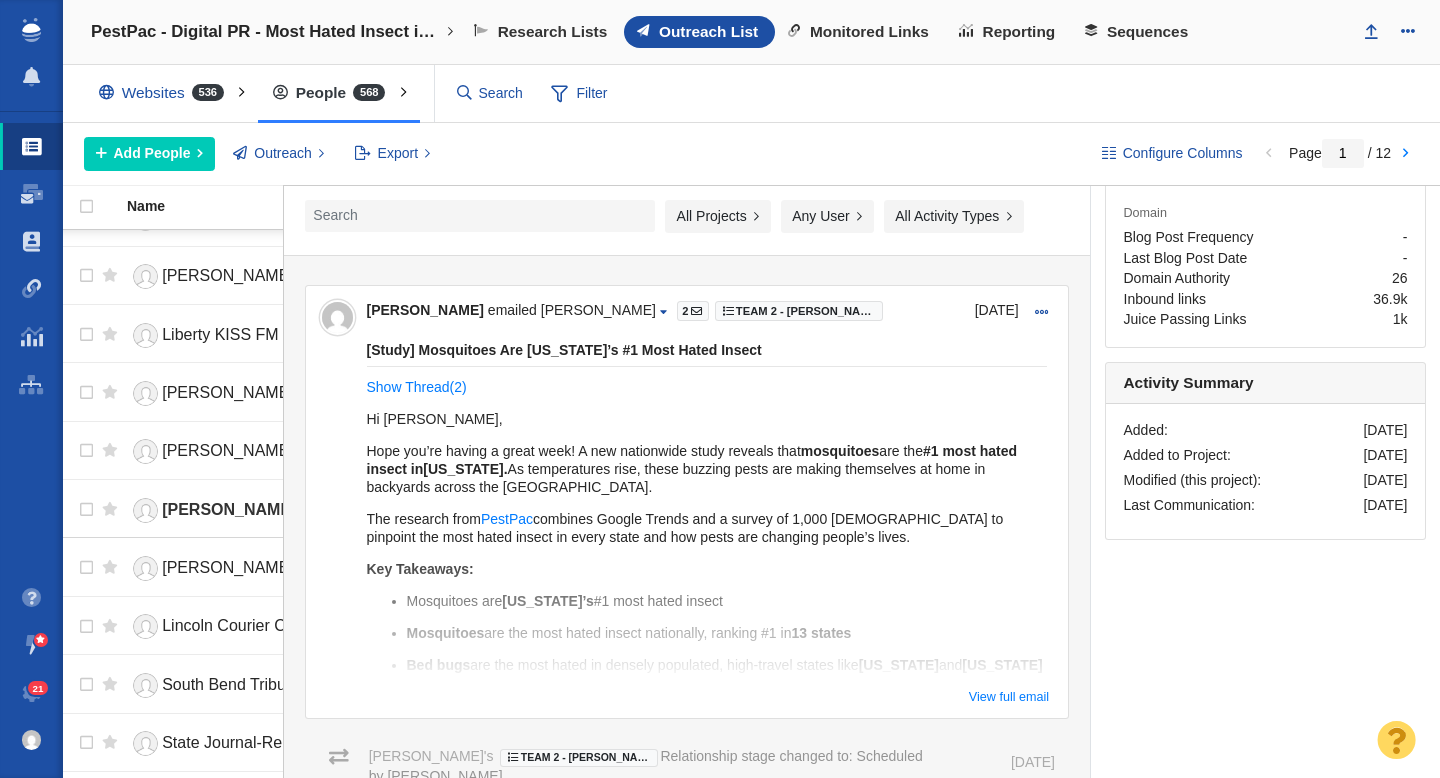 scroll, scrollTop: 1099, scrollLeft: 0, axis: vertical 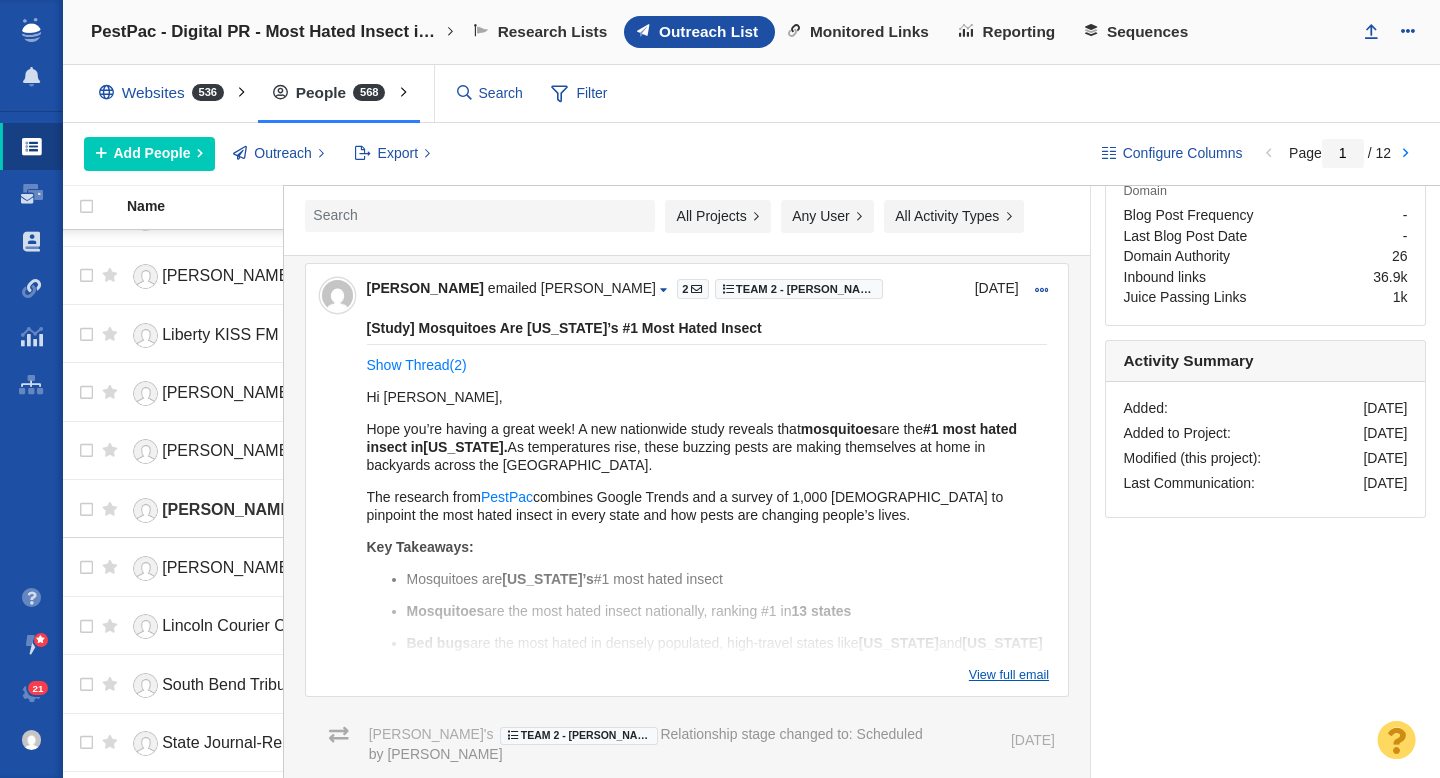 click on "View full email" at bounding box center [1009, 675] 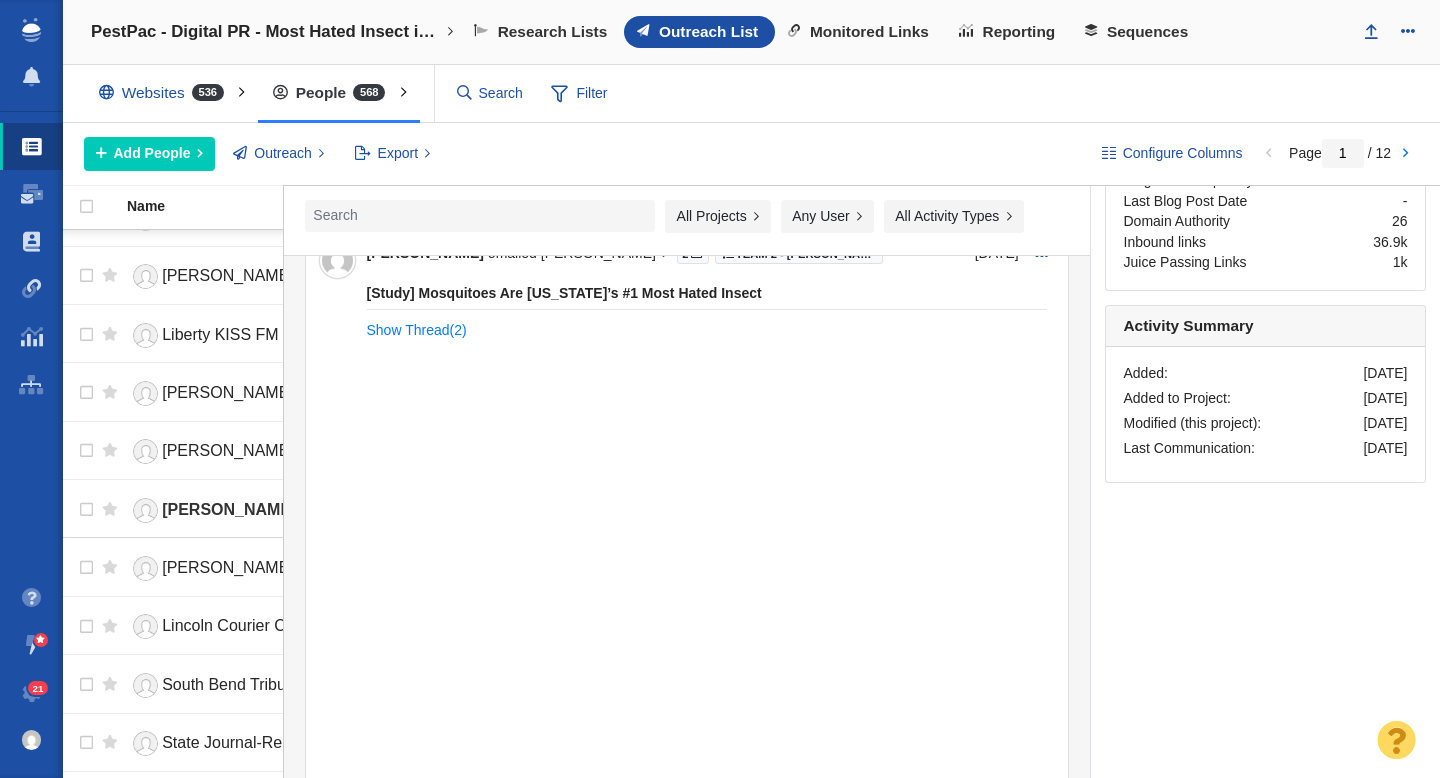 scroll, scrollTop: 1028, scrollLeft: 0, axis: vertical 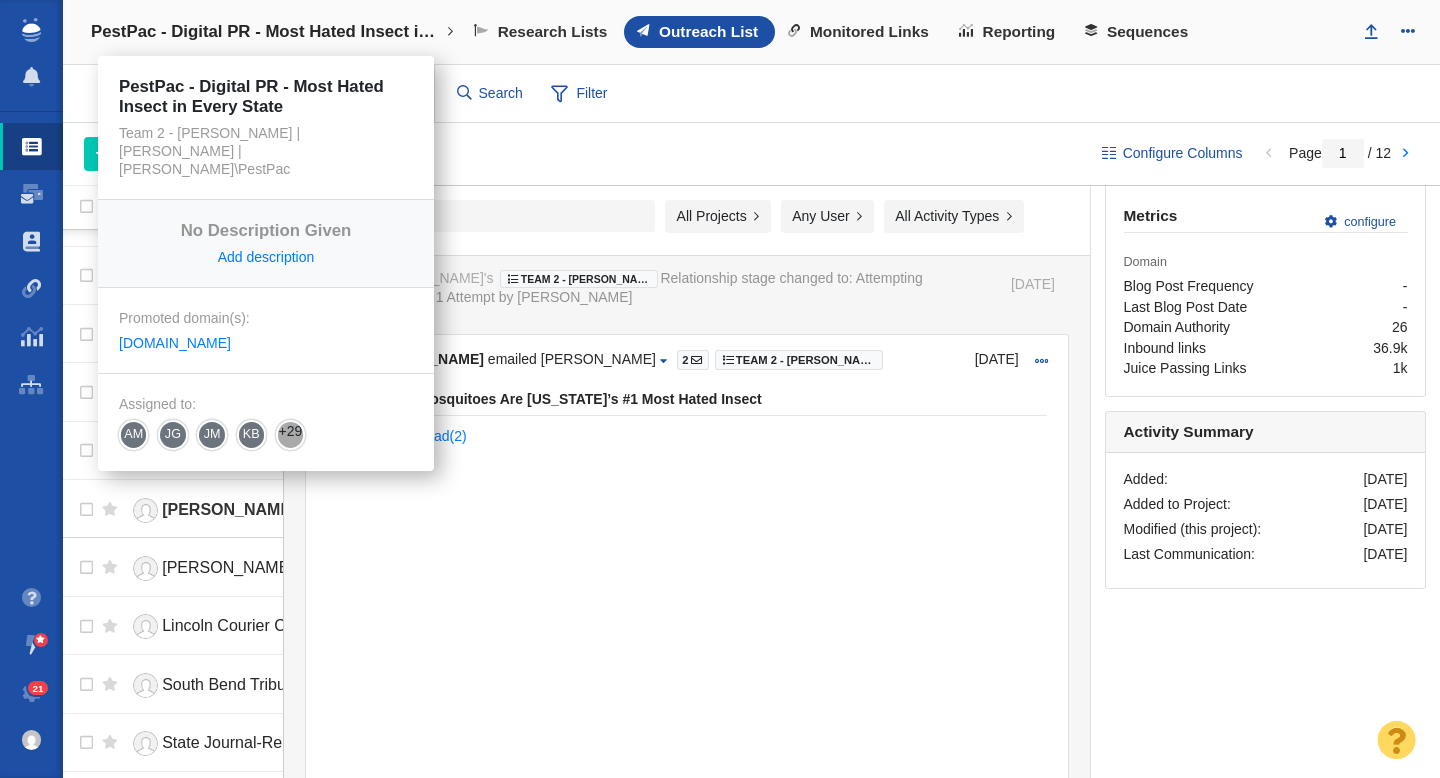 click on "PestPac - Digital PR - Most Hated Insect in Every State" at bounding box center [266, 32] 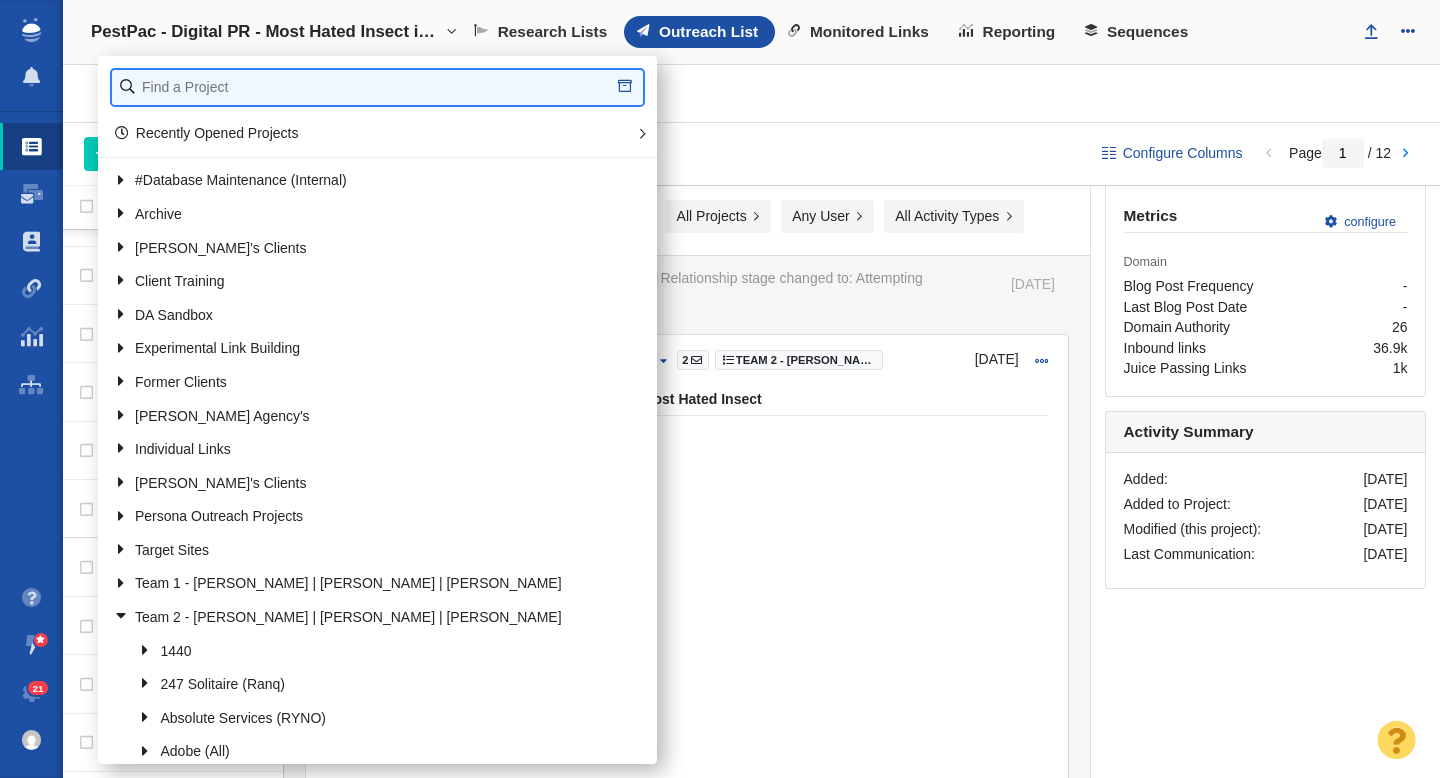 click at bounding box center (377, 87) 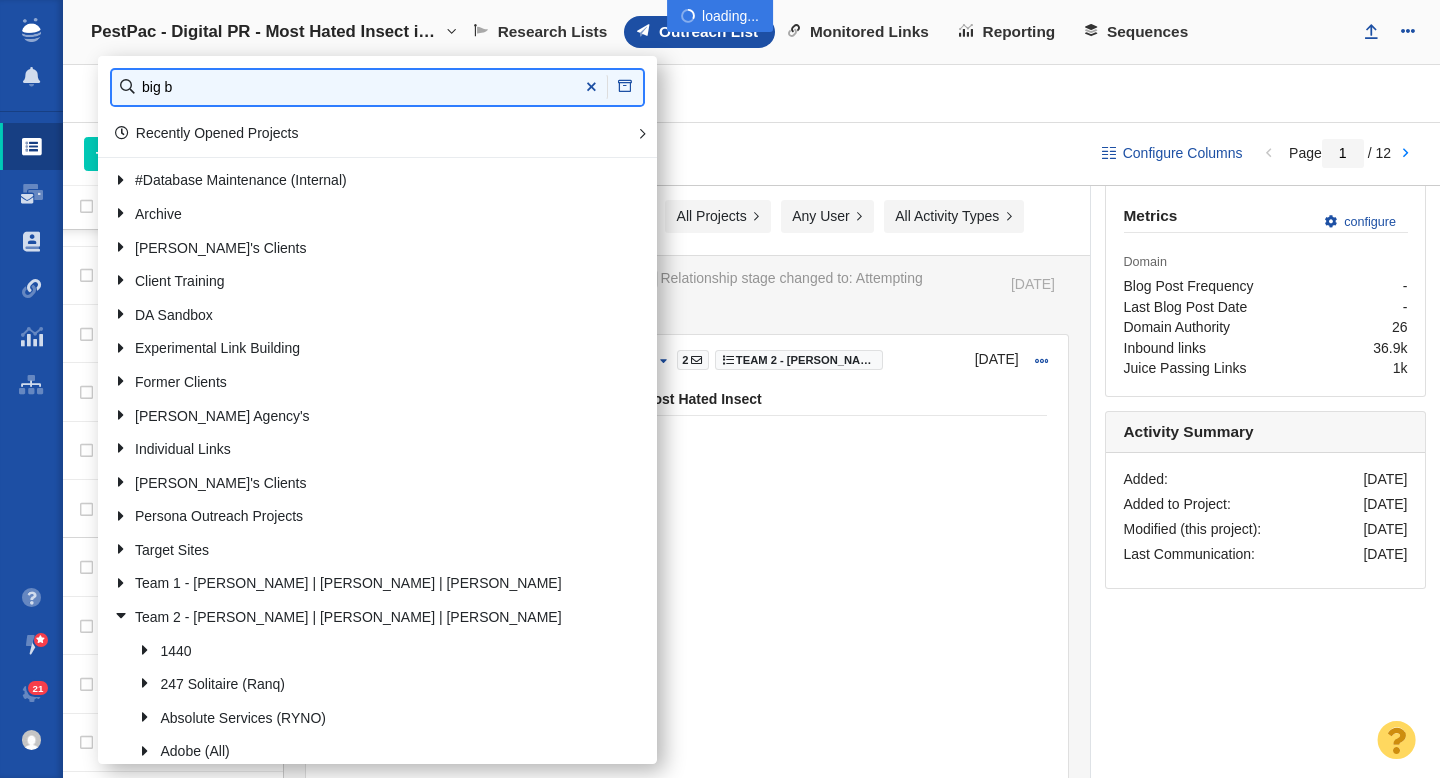 type on "big b" 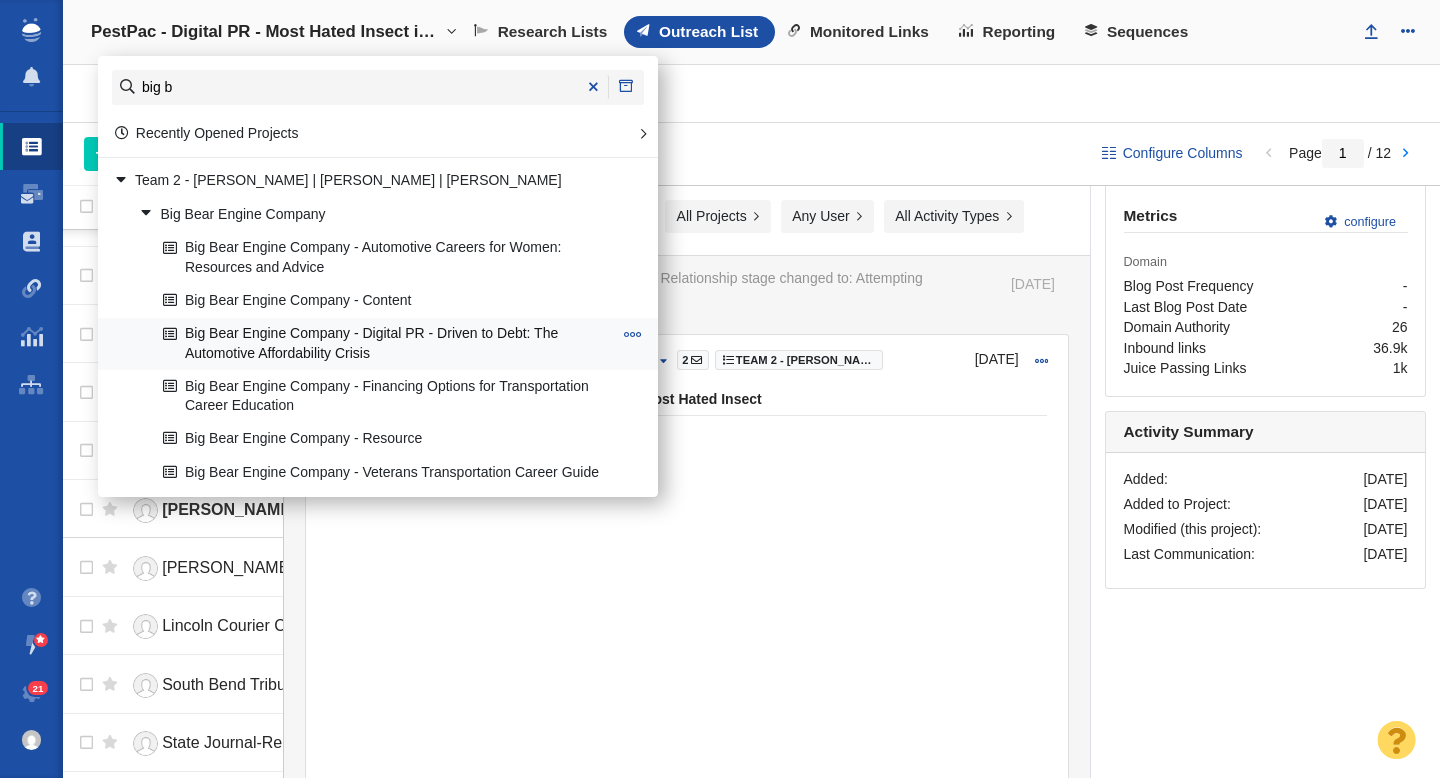 click on "Big Bear Engine Company - Digital PR - Driven to Debt: The Automotive Affordability Crisis" at bounding box center (387, 344) 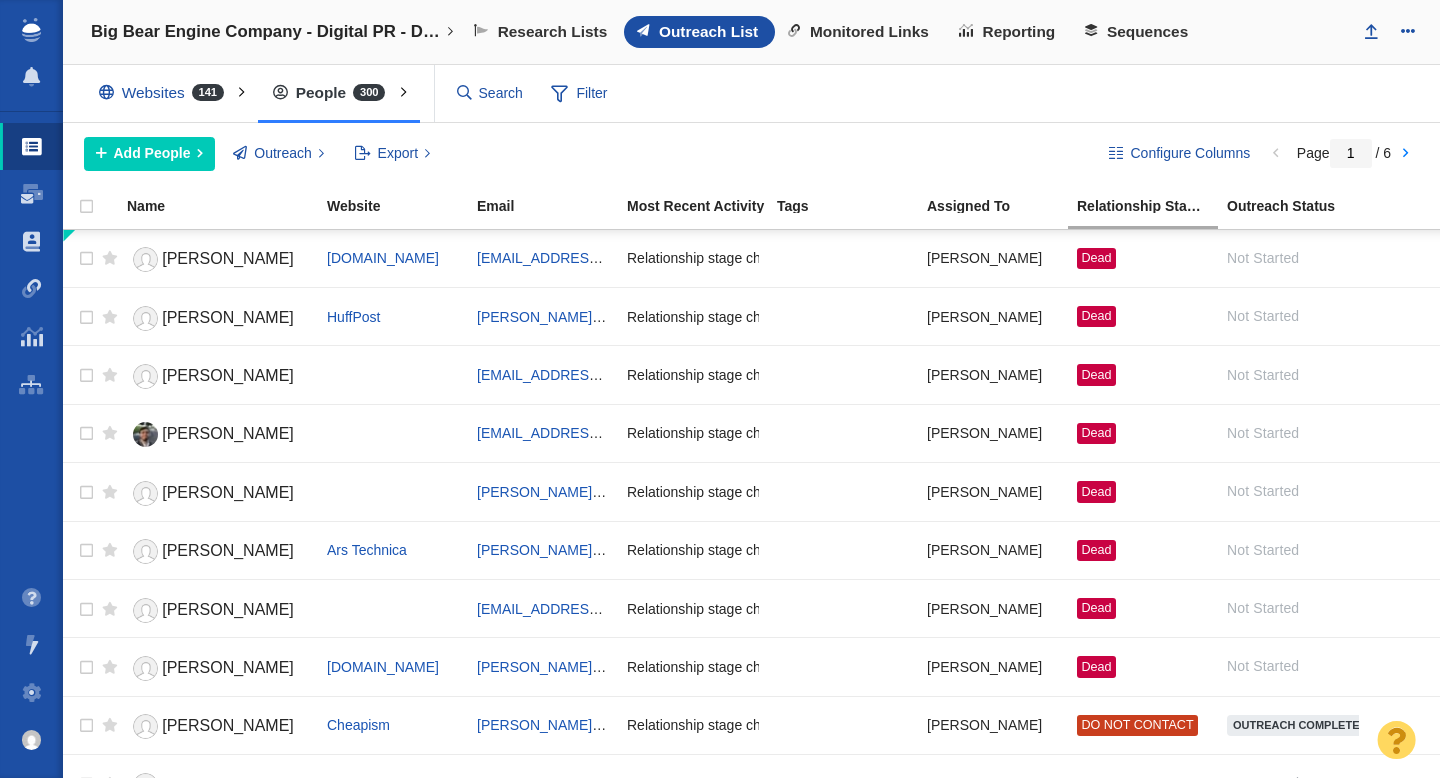 scroll, scrollTop: 0, scrollLeft: 0, axis: both 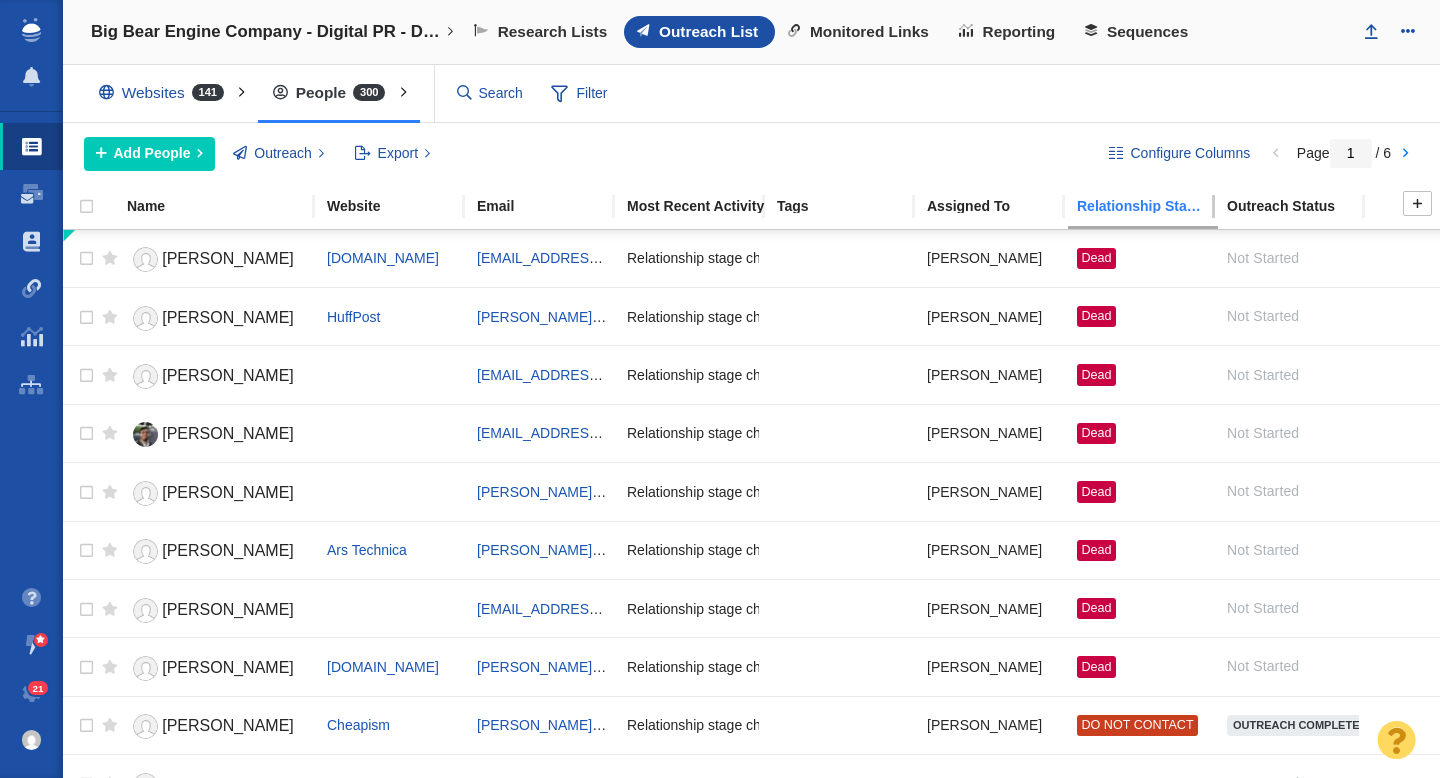 click on "Relationship Stage" at bounding box center [1151, 206] 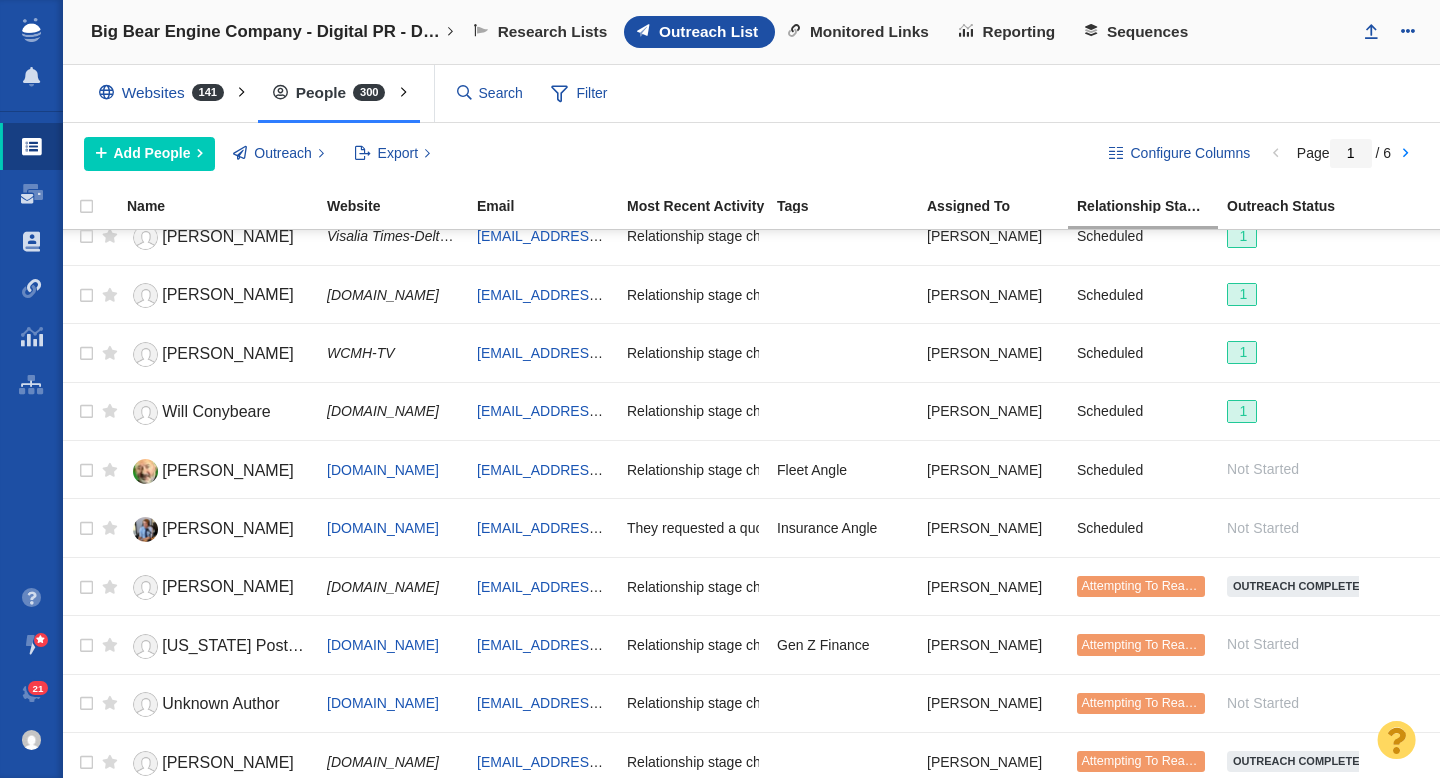 scroll, scrollTop: 608, scrollLeft: 0, axis: vertical 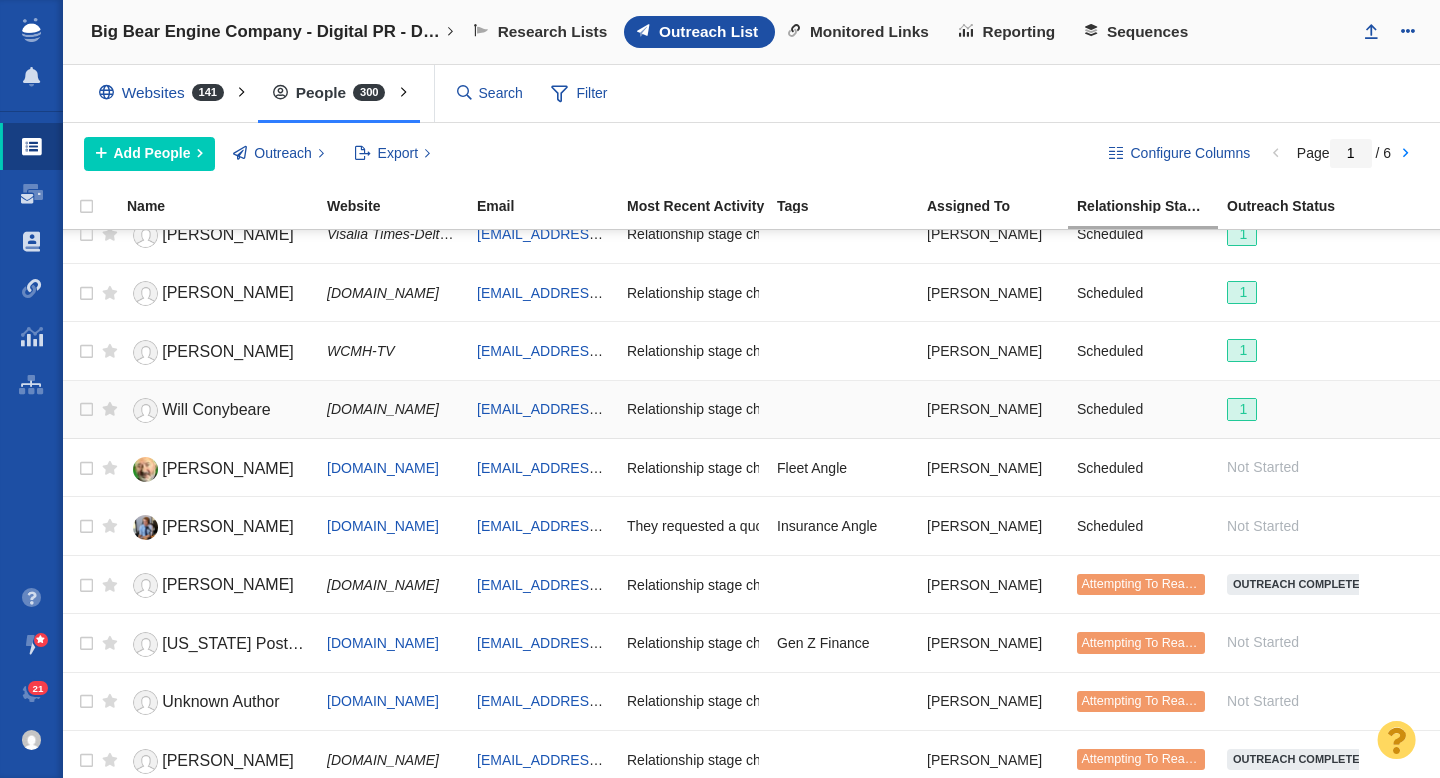 click on "Will Conybeare" at bounding box center (218, 410) 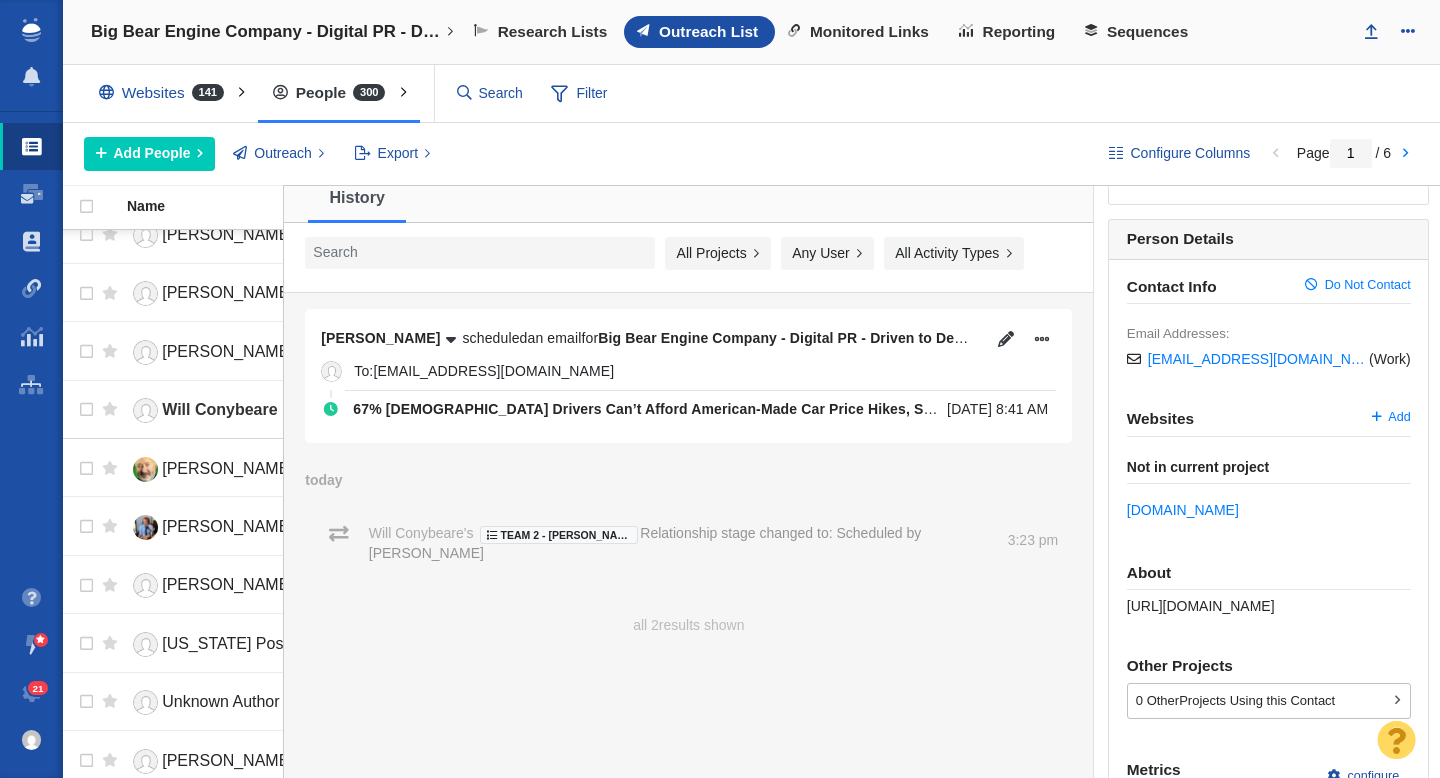 scroll, scrollTop: 293, scrollLeft: 0, axis: vertical 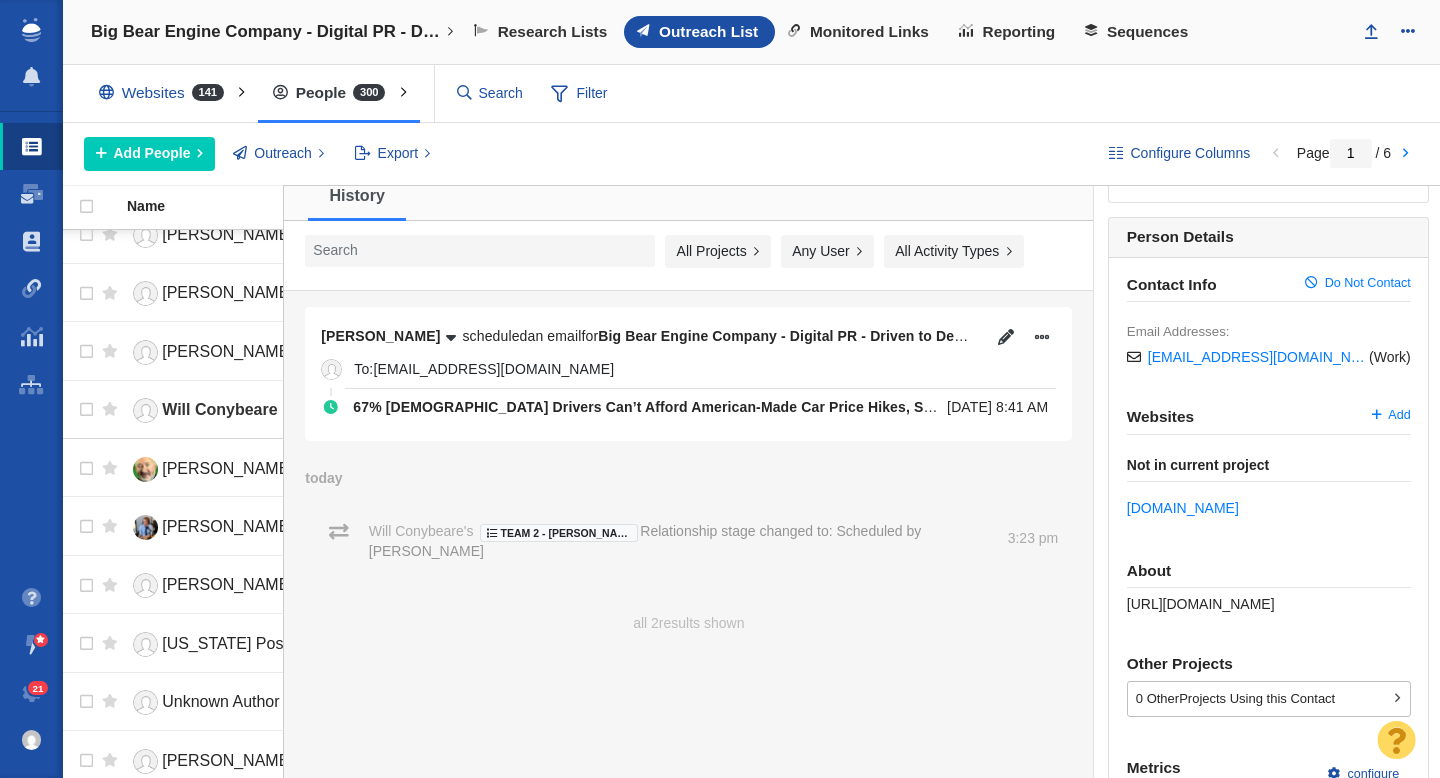 click on "67% [DEMOGRAPHIC_DATA] Drivers Can’t Afford American-Made Car Price Hikes, Study Finds" at bounding box center (674, 407) 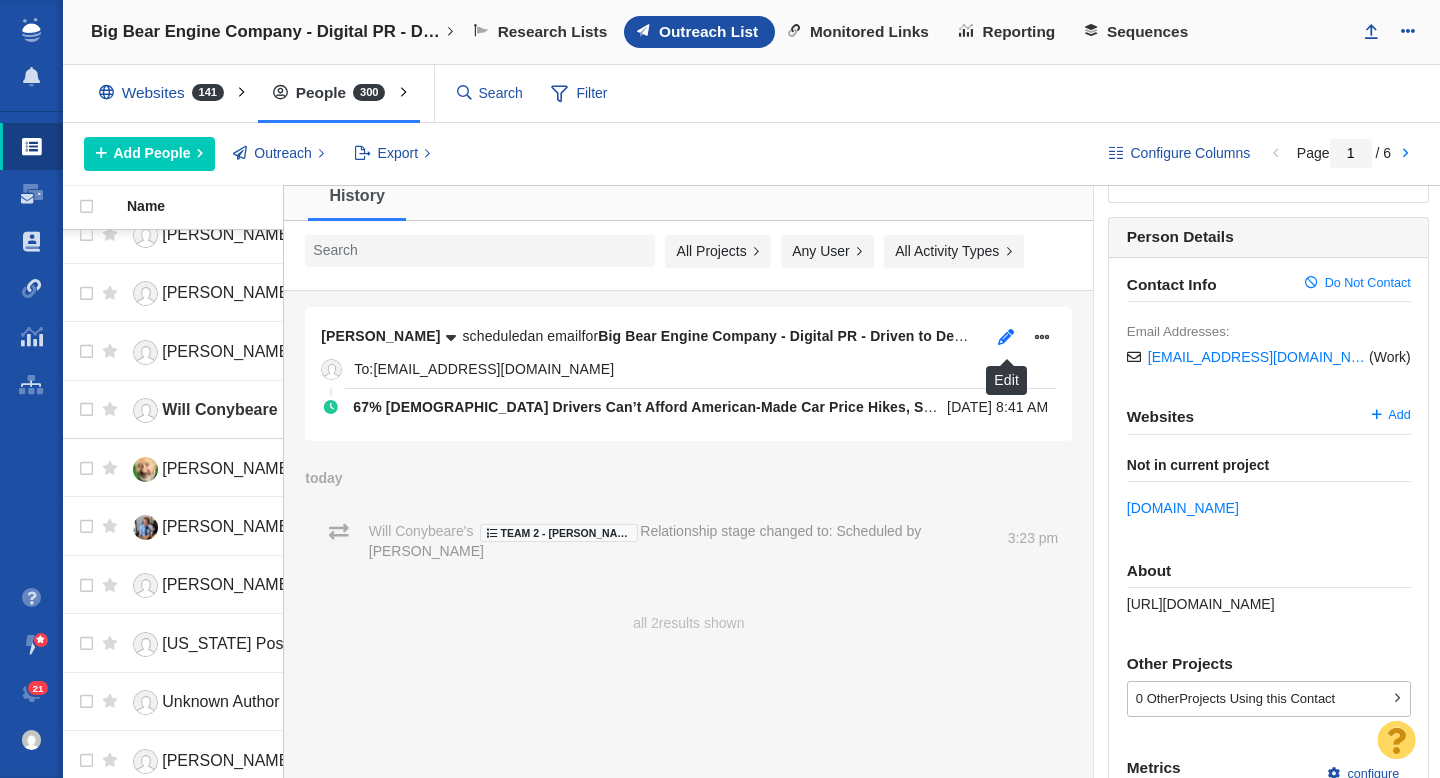 click 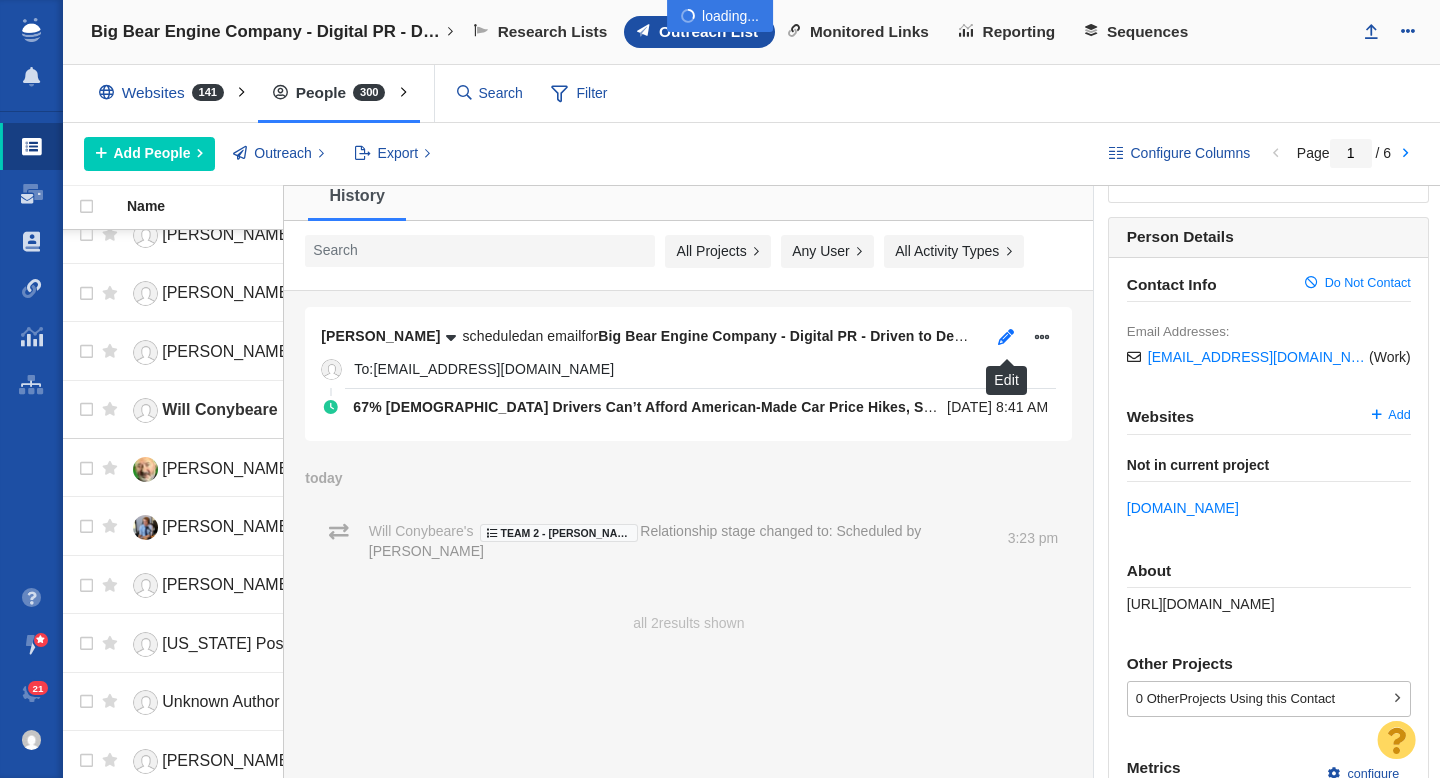 scroll, scrollTop: 251, scrollLeft: 0, axis: vertical 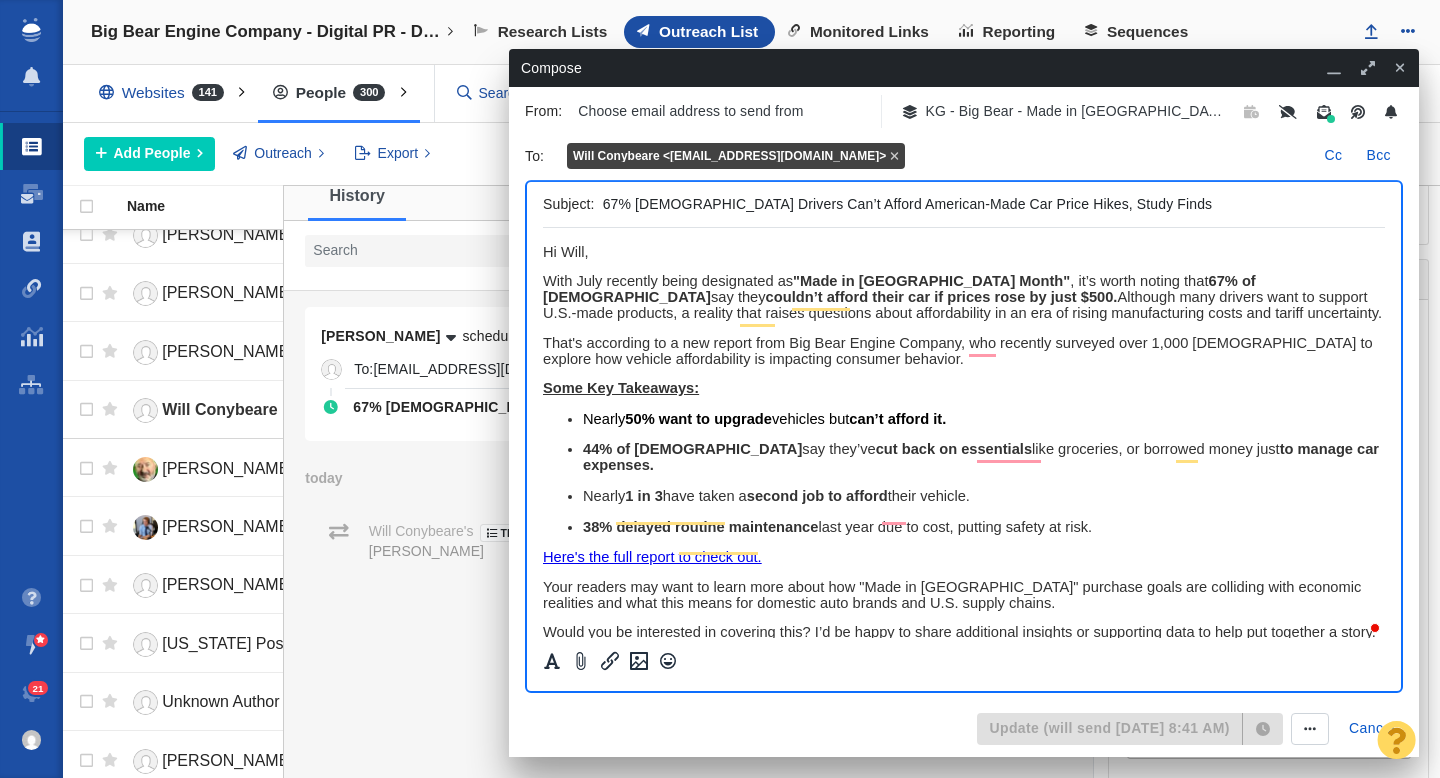 click 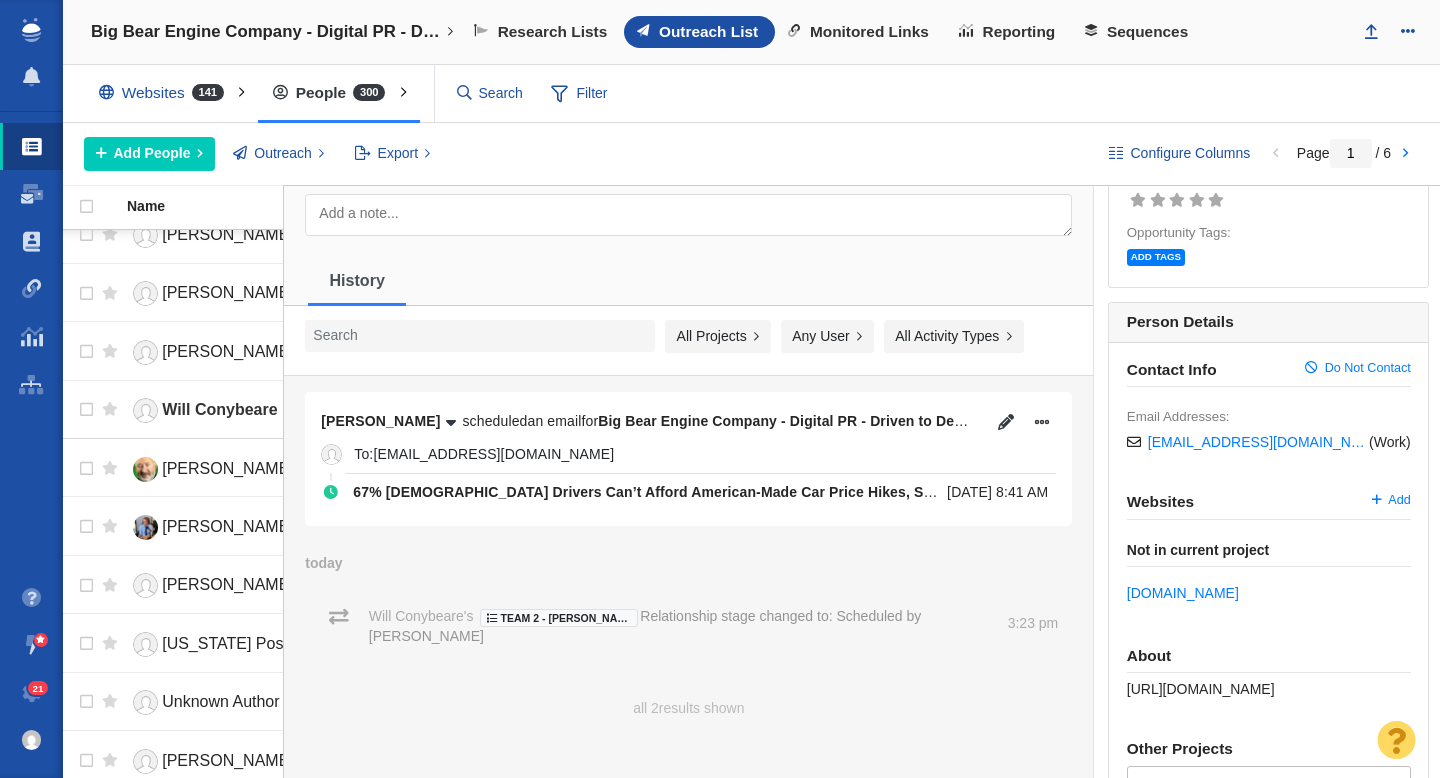 scroll, scrollTop: 0, scrollLeft: 0, axis: both 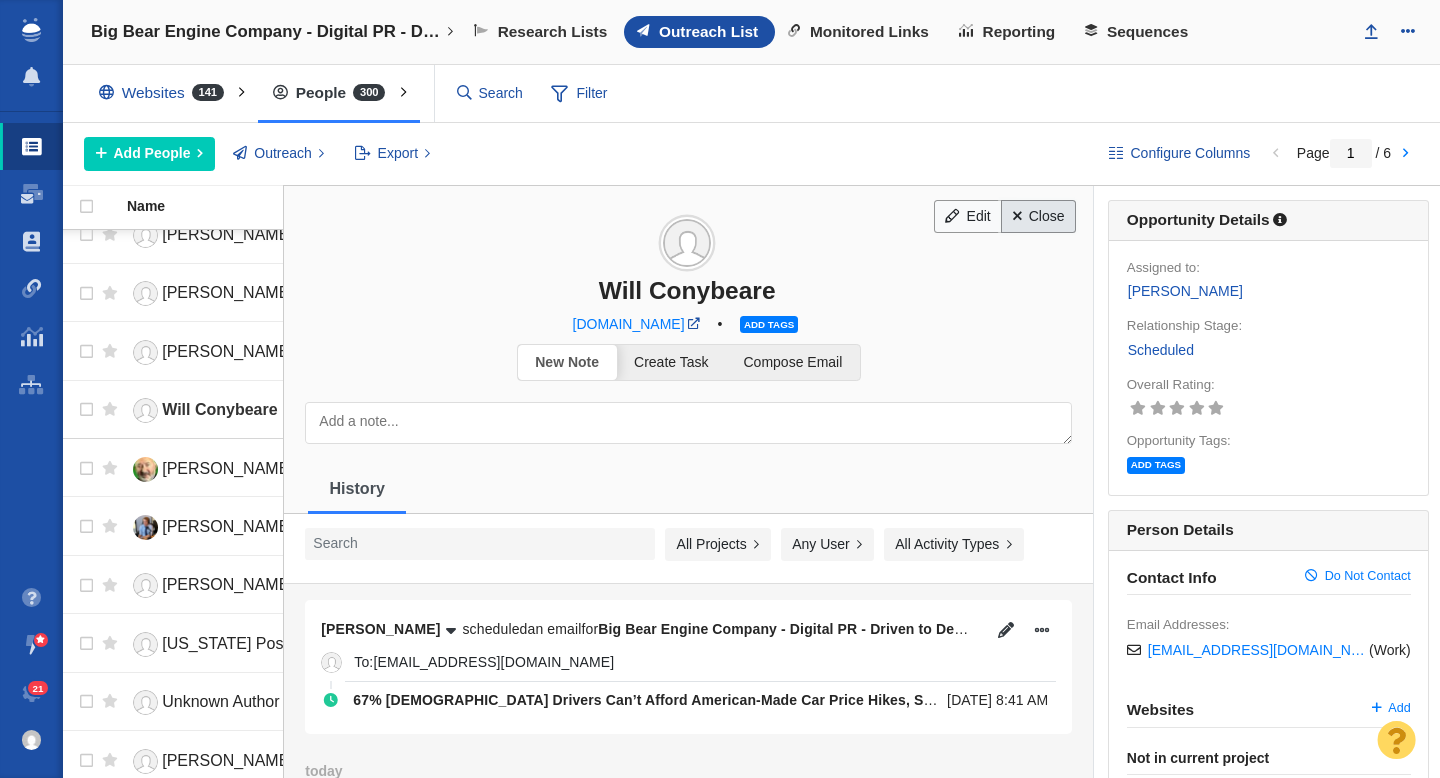 click on "Close" at bounding box center [1038, 217] 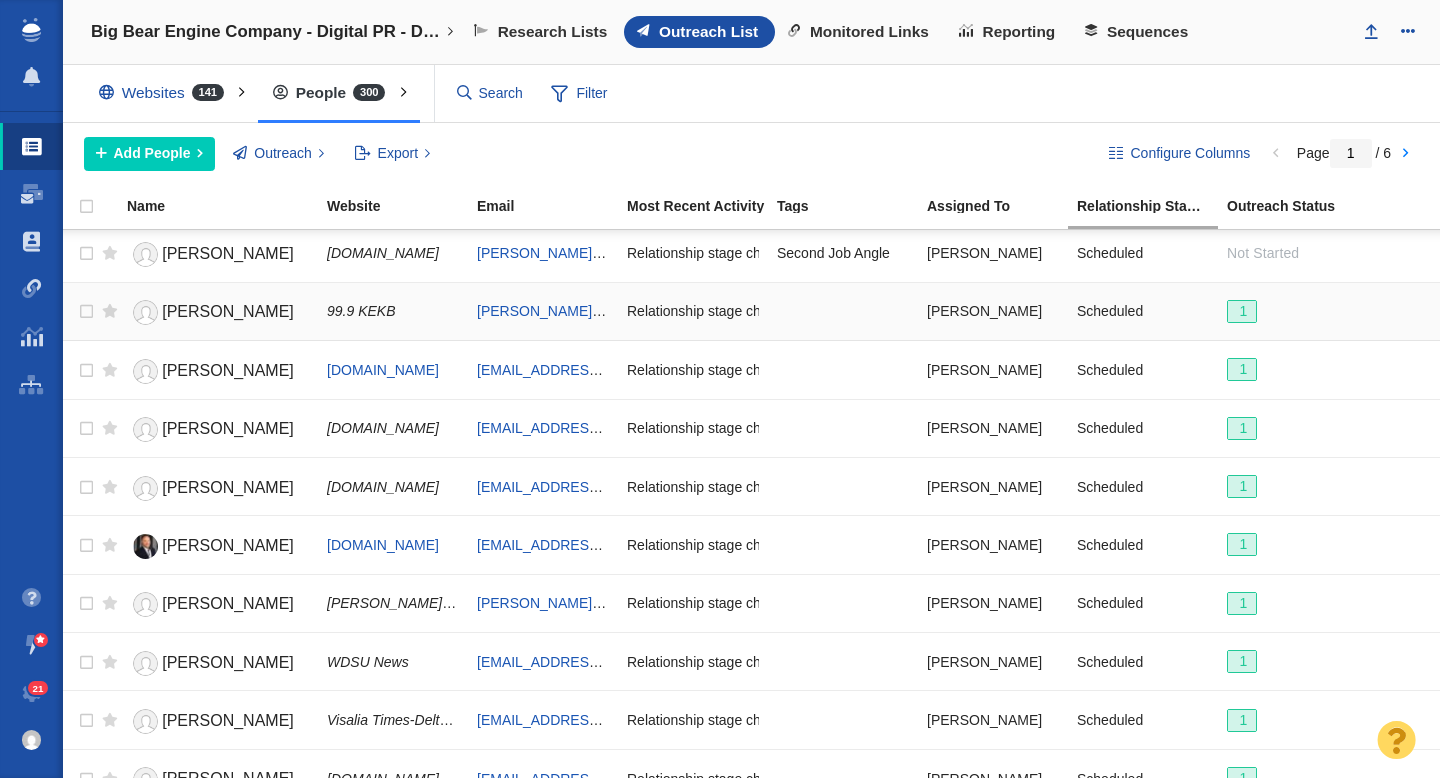 scroll, scrollTop: 123, scrollLeft: 0, axis: vertical 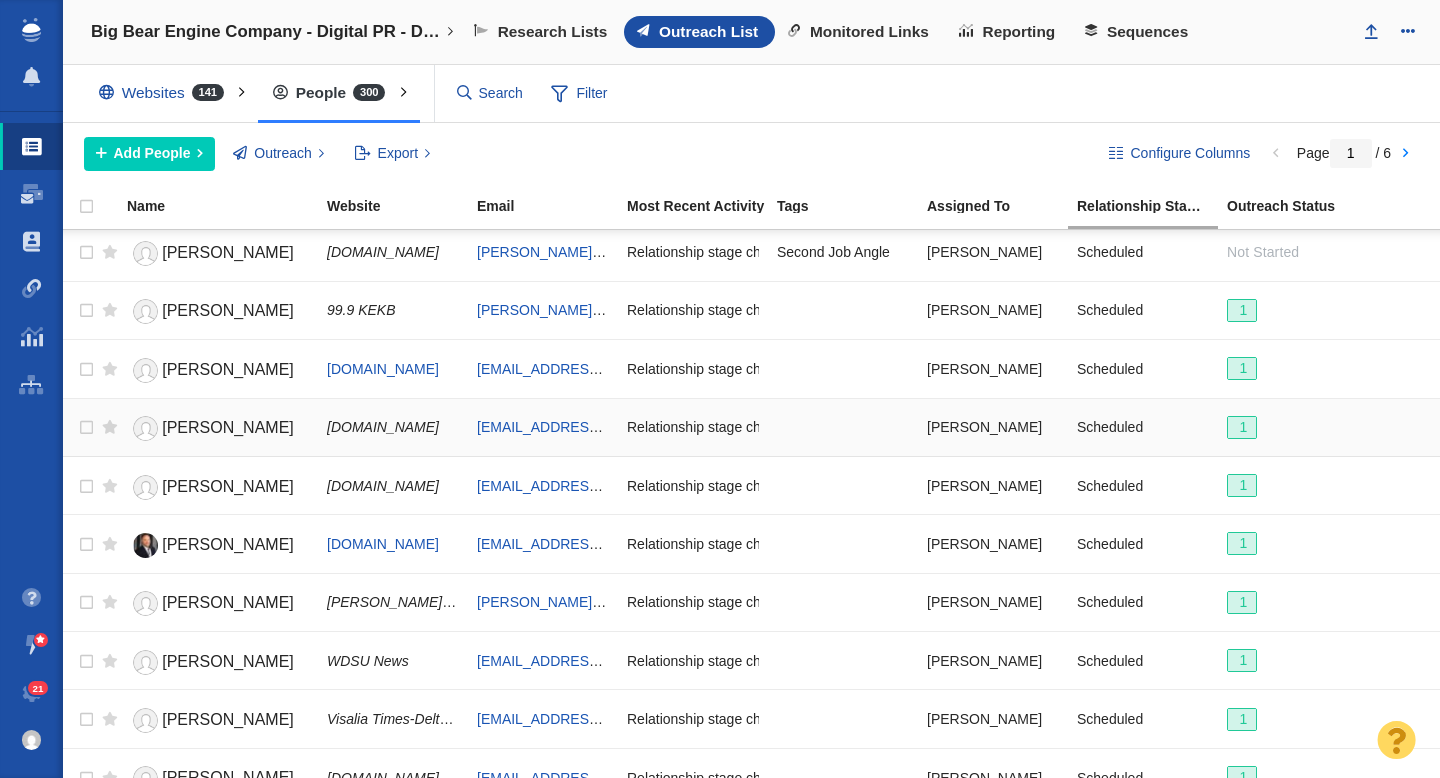 click on "[PERSON_NAME]" at bounding box center (228, 427) 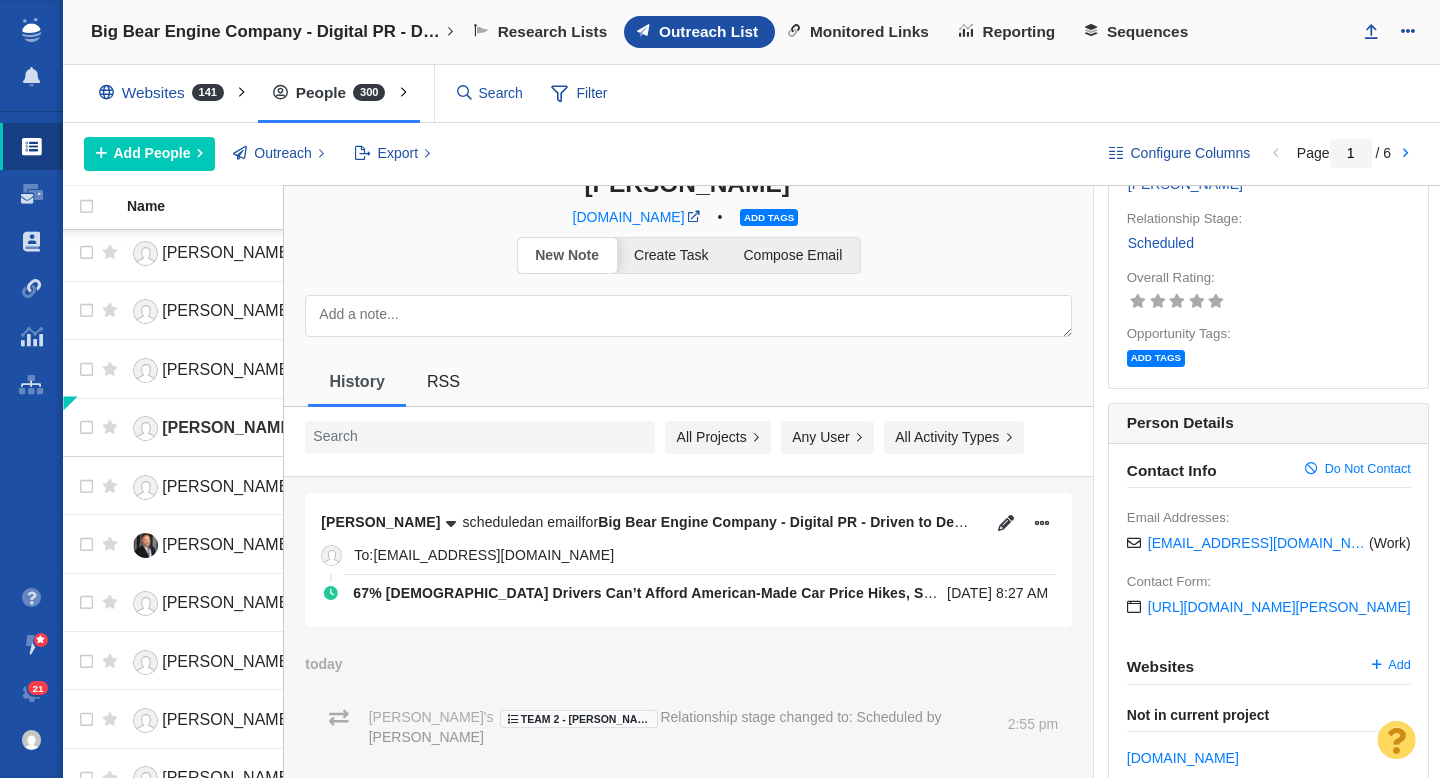 scroll, scrollTop: 0, scrollLeft: 0, axis: both 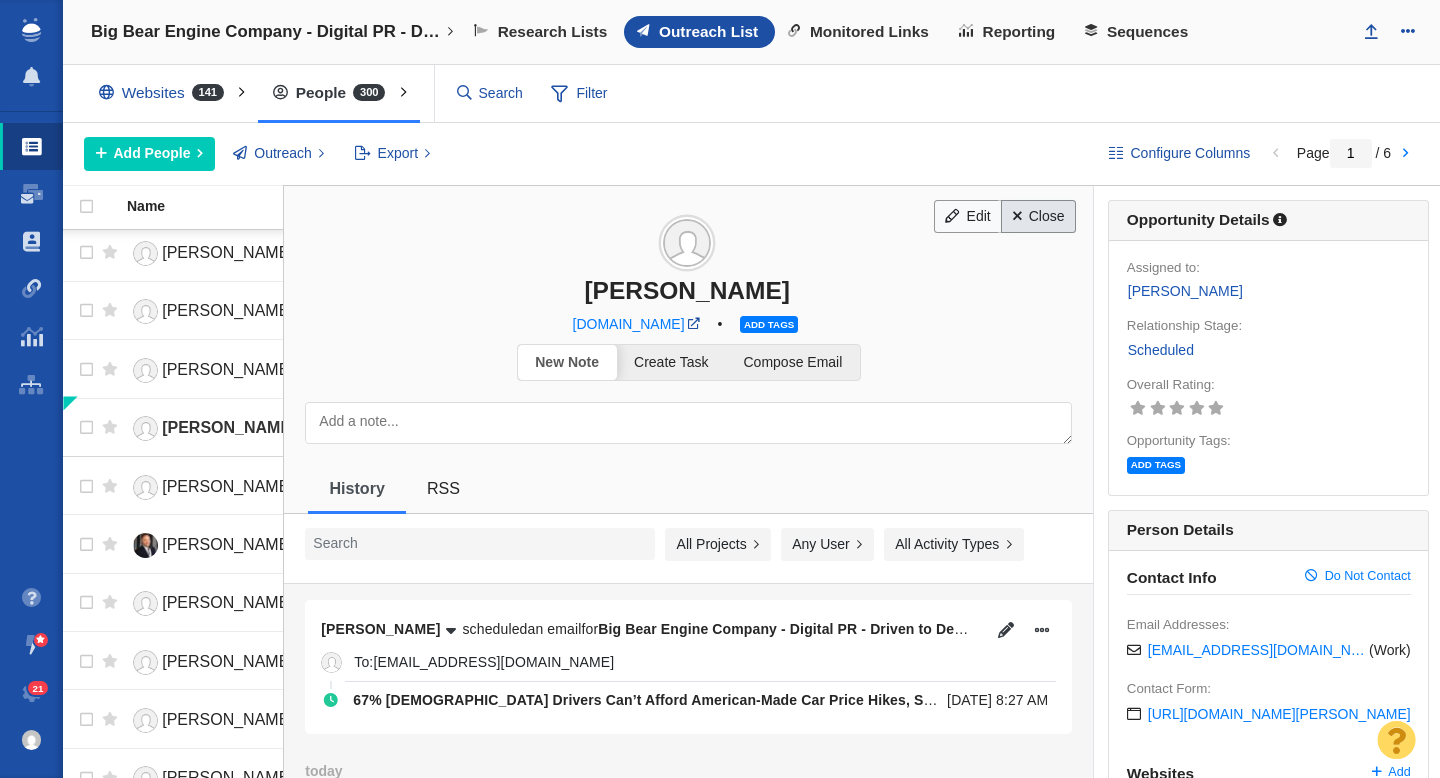 click on "Close" at bounding box center [1038, 217] 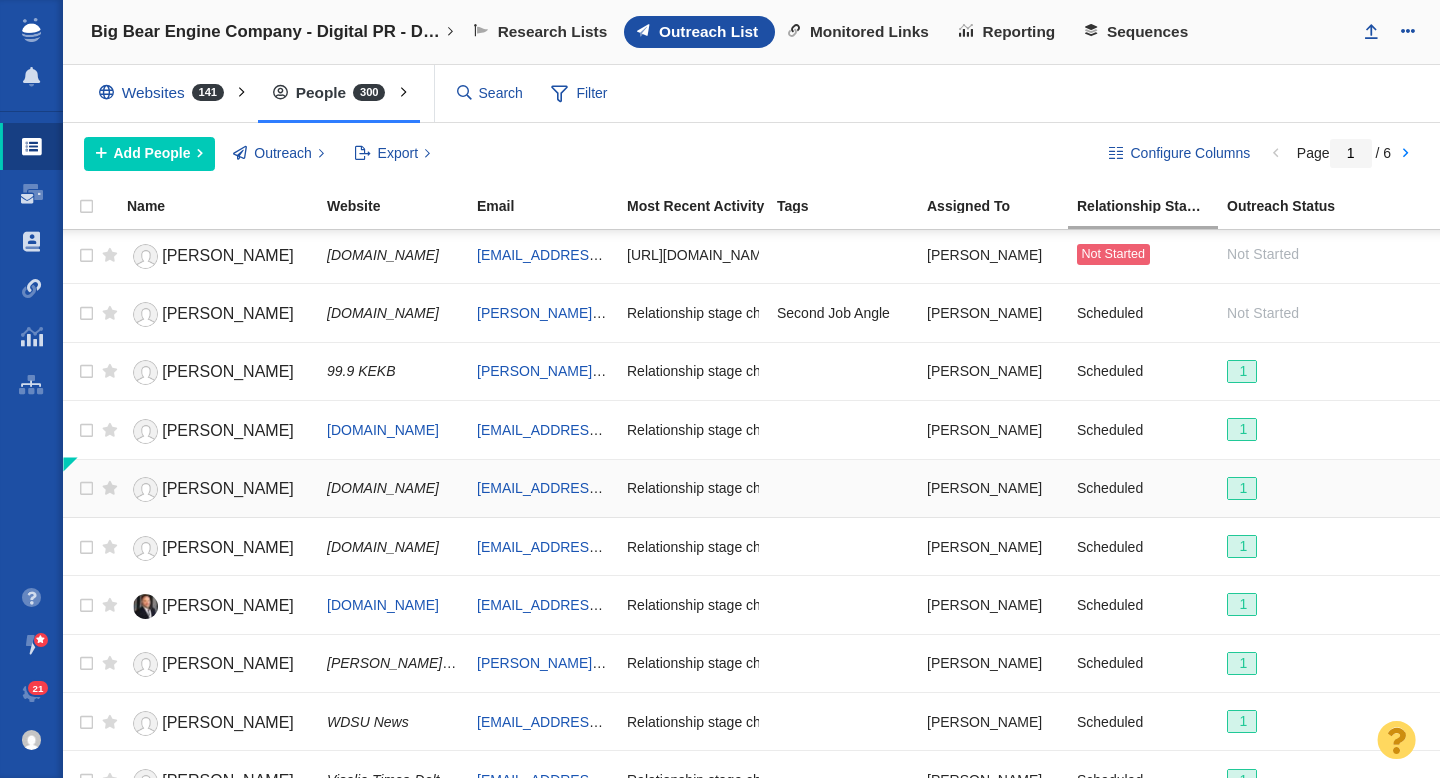 scroll, scrollTop: 0, scrollLeft: 0, axis: both 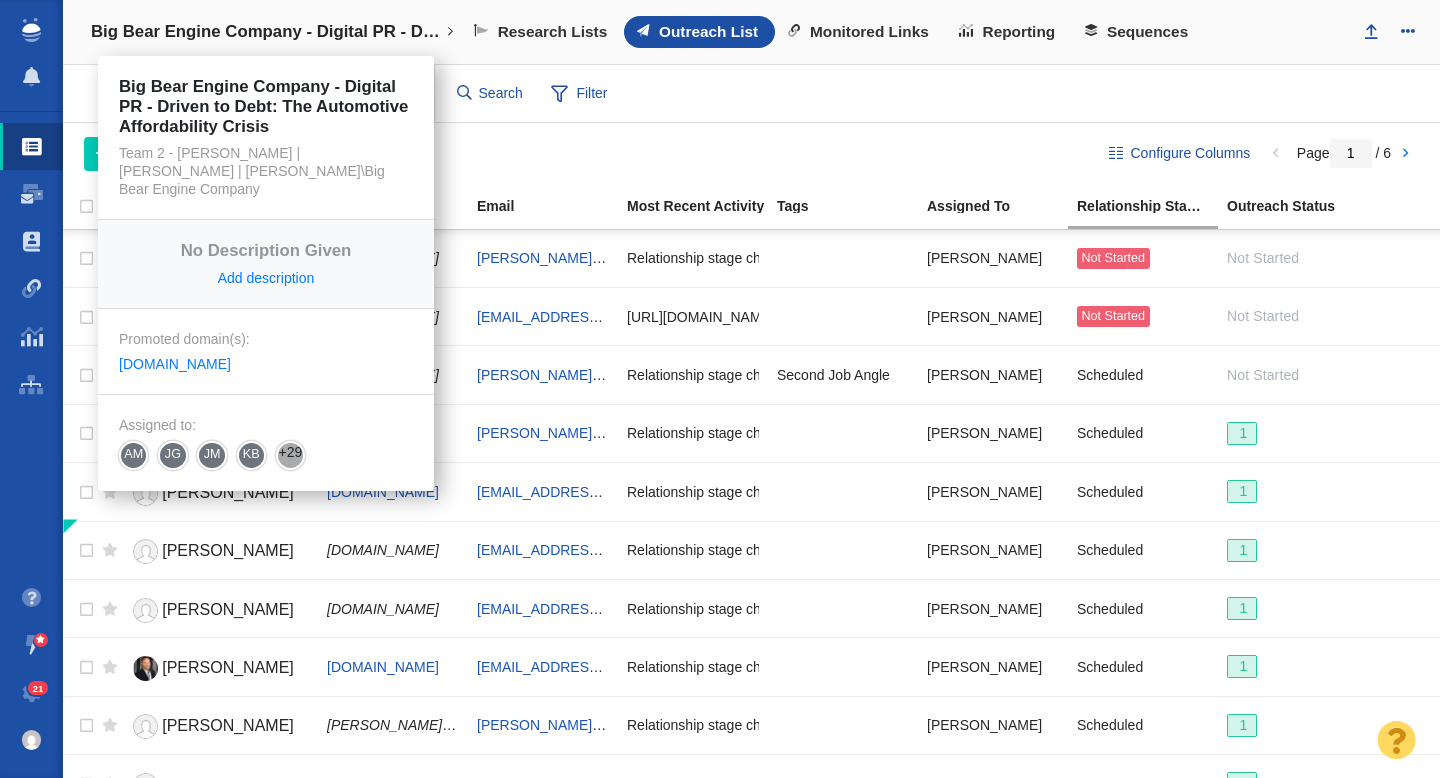 click on "Big Bear Engine Company - Digital PR - Driven to Debt: The Automotive Affordability Crisis" at bounding box center [266, 32] 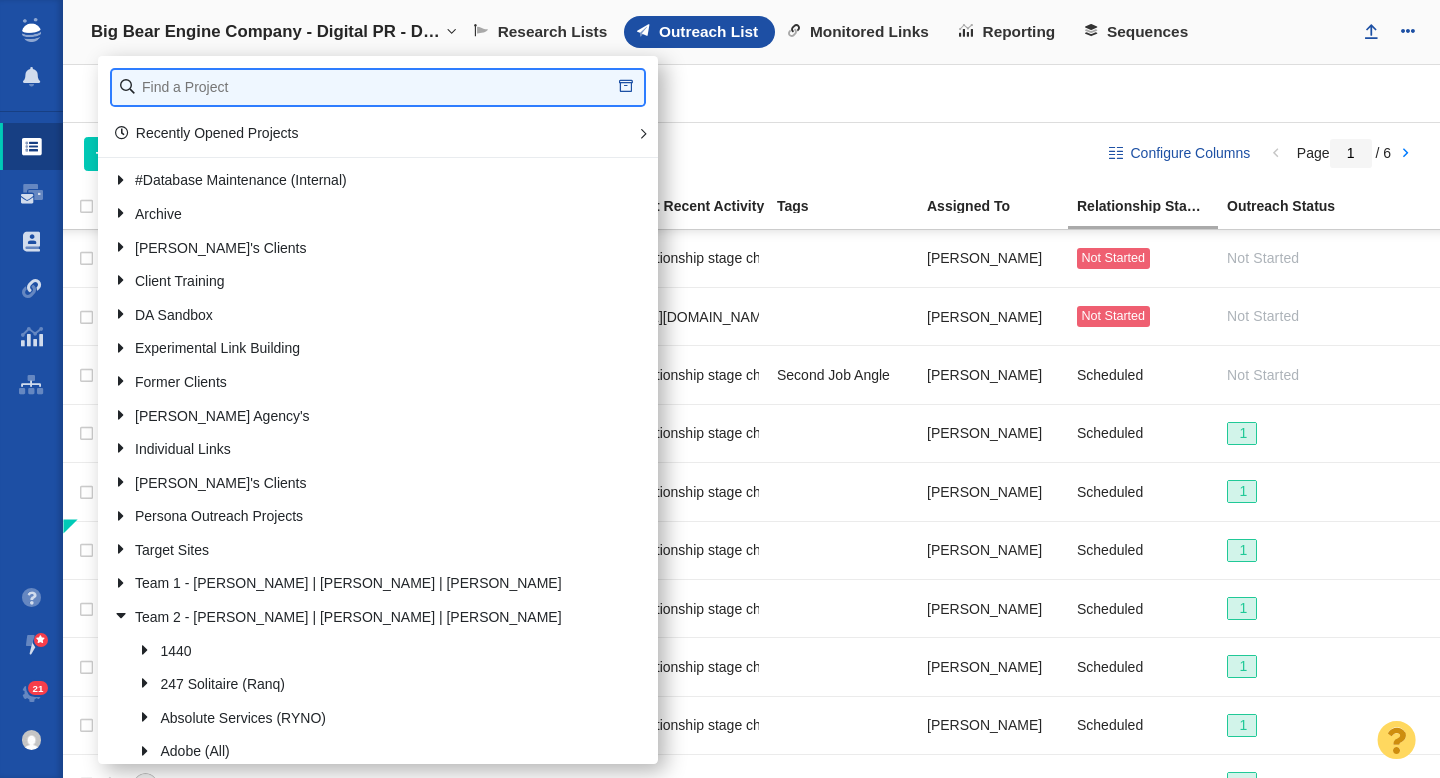 click at bounding box center [378, 87] 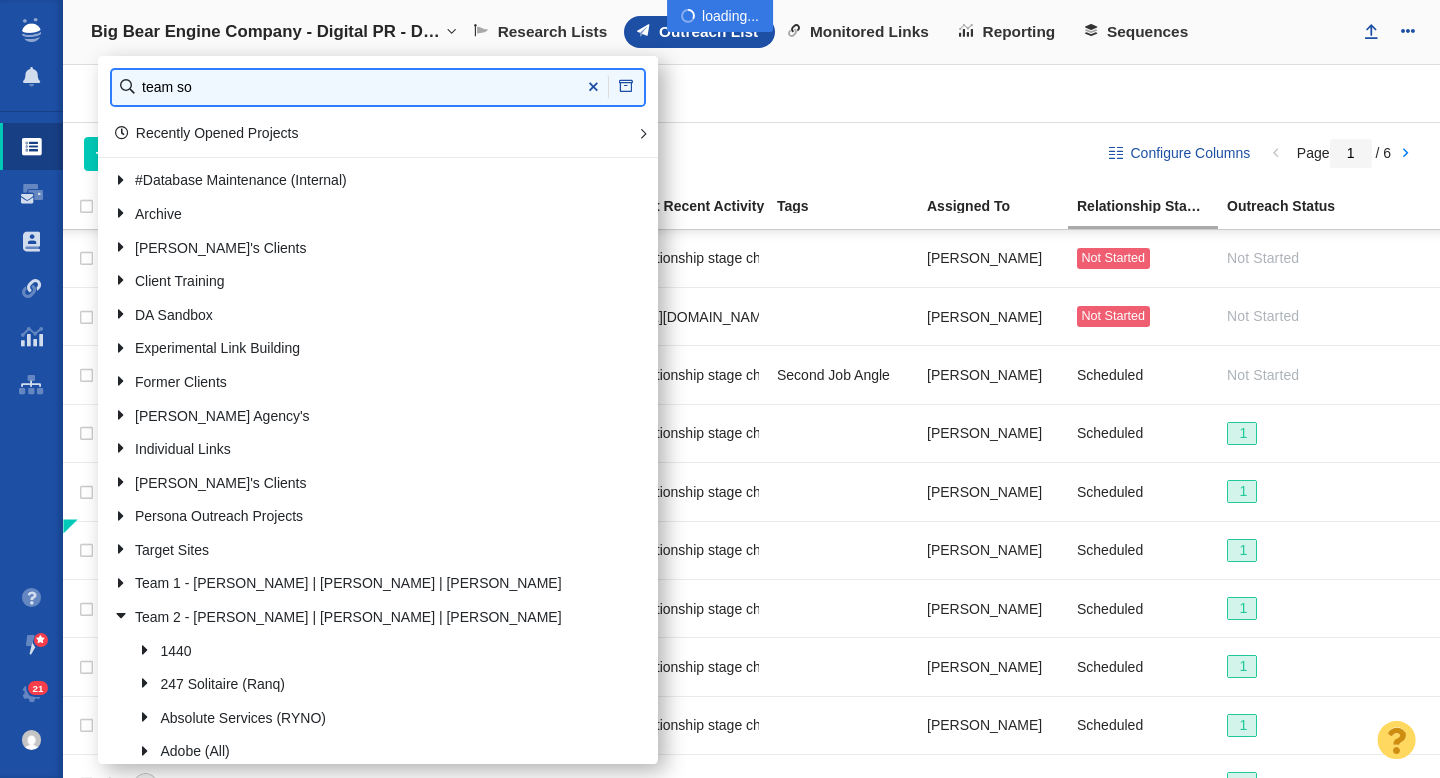 type on "team so" 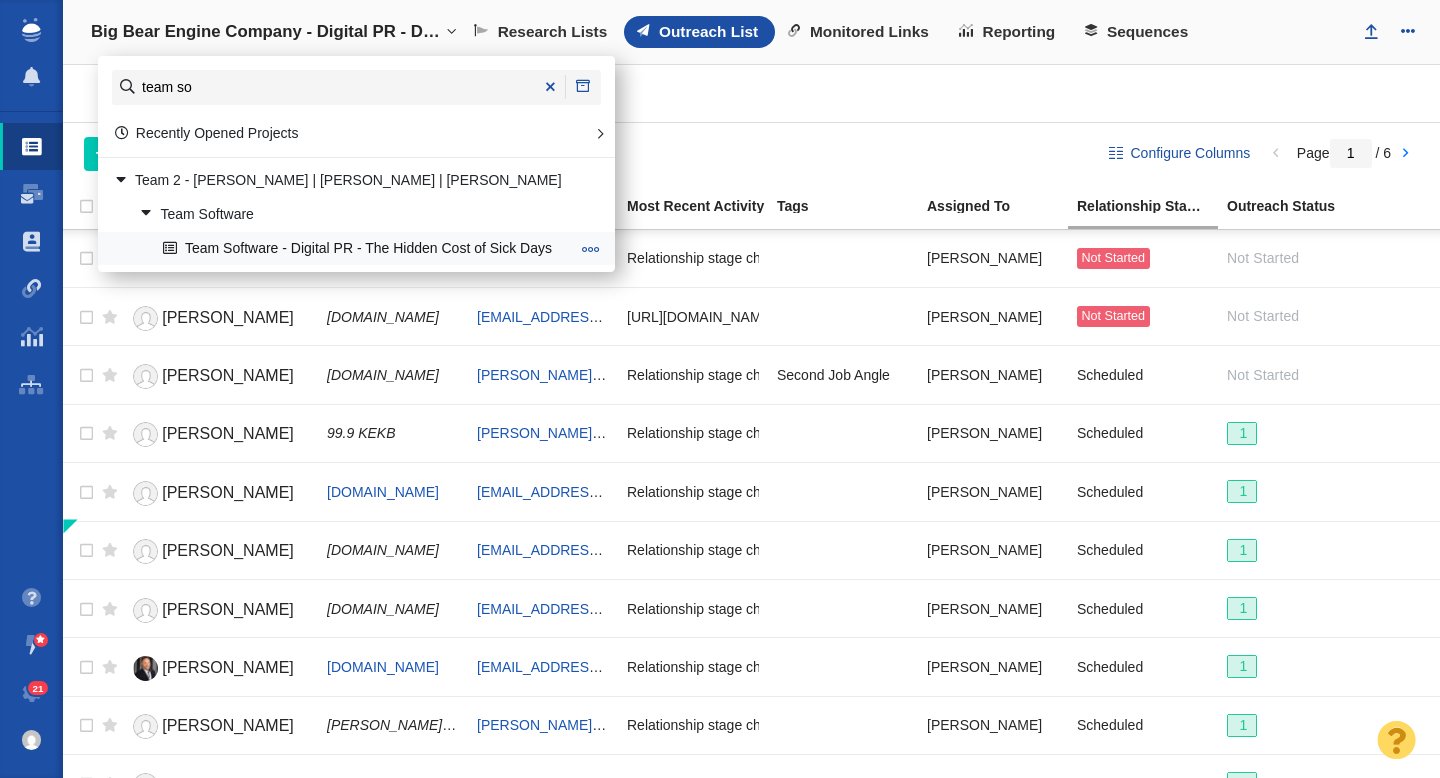 click on "Team Software - Digital PR - The Hidden Cost of Sick Days" at bounding box center (366, 248) 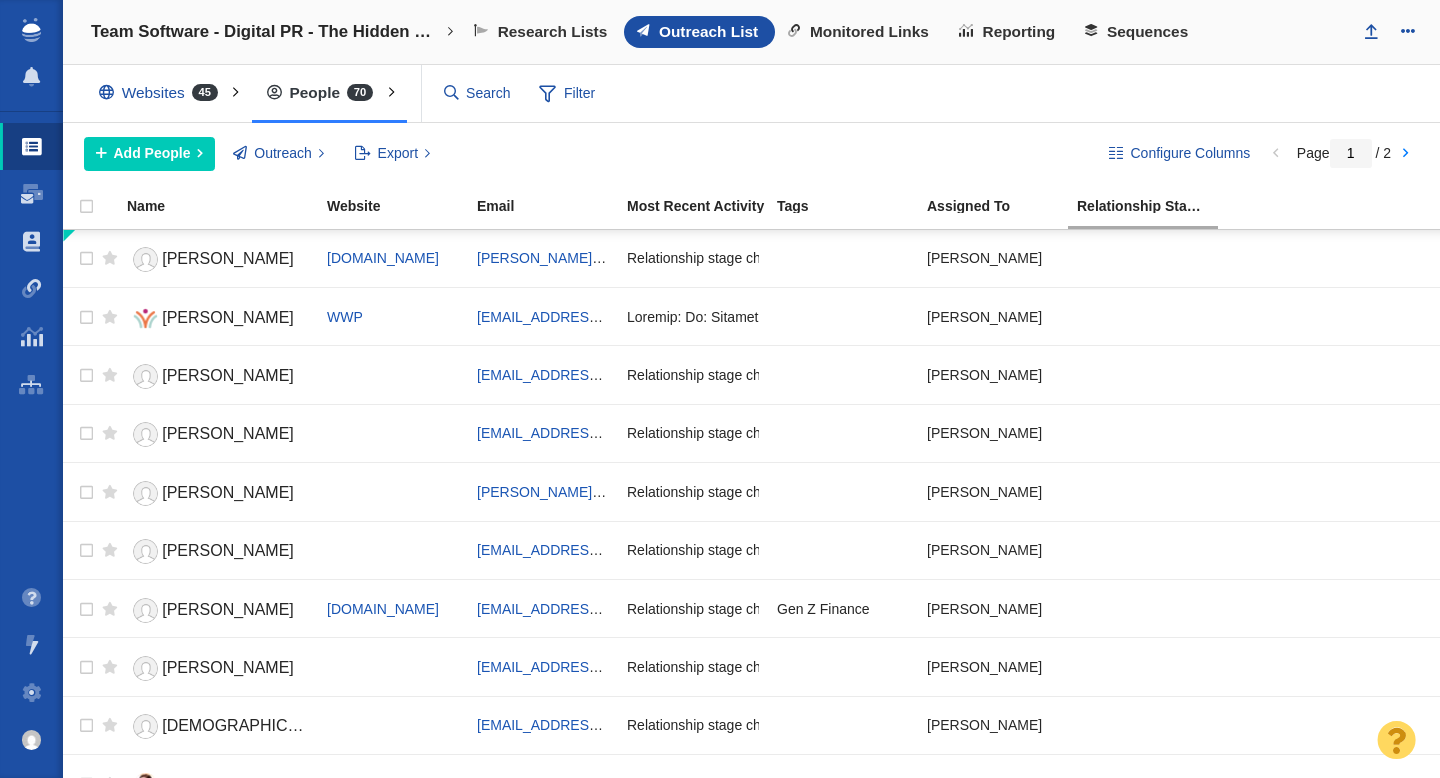 scroll, scrollTop: 0, scrollLeft: 0, axis: both 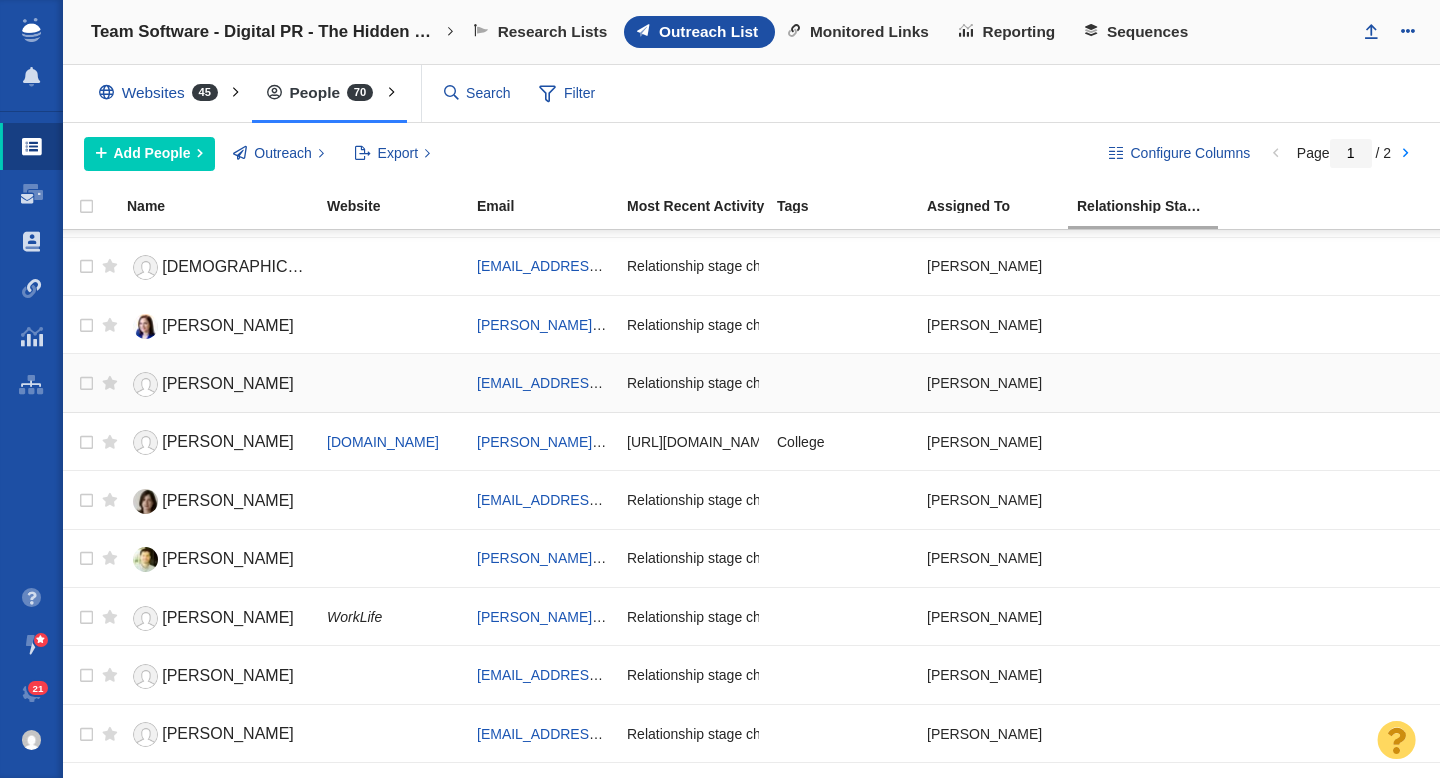 click on "Rachel Curry" at bounding box center [228, 383] 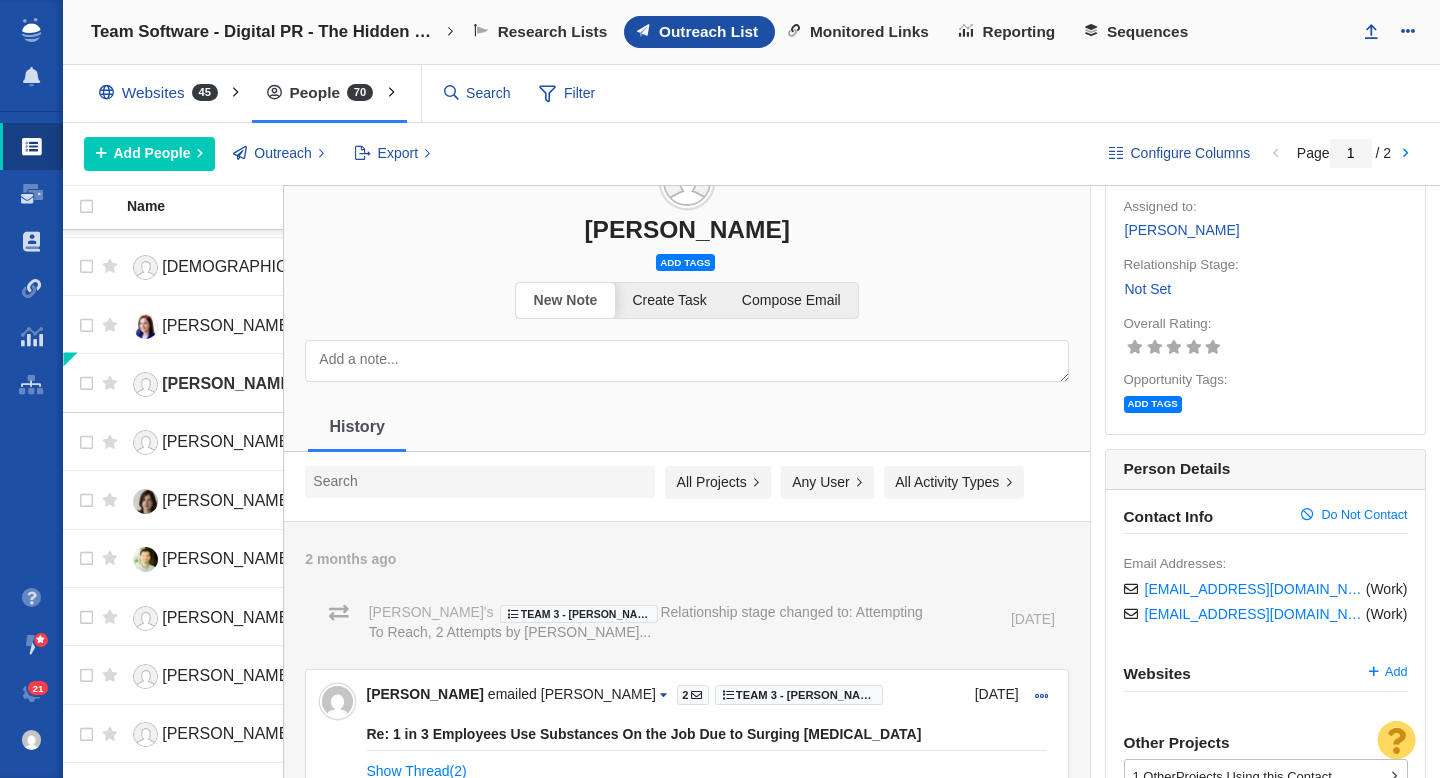 scroll, scrollTop: 0, scrollLeft: 0, axis: both 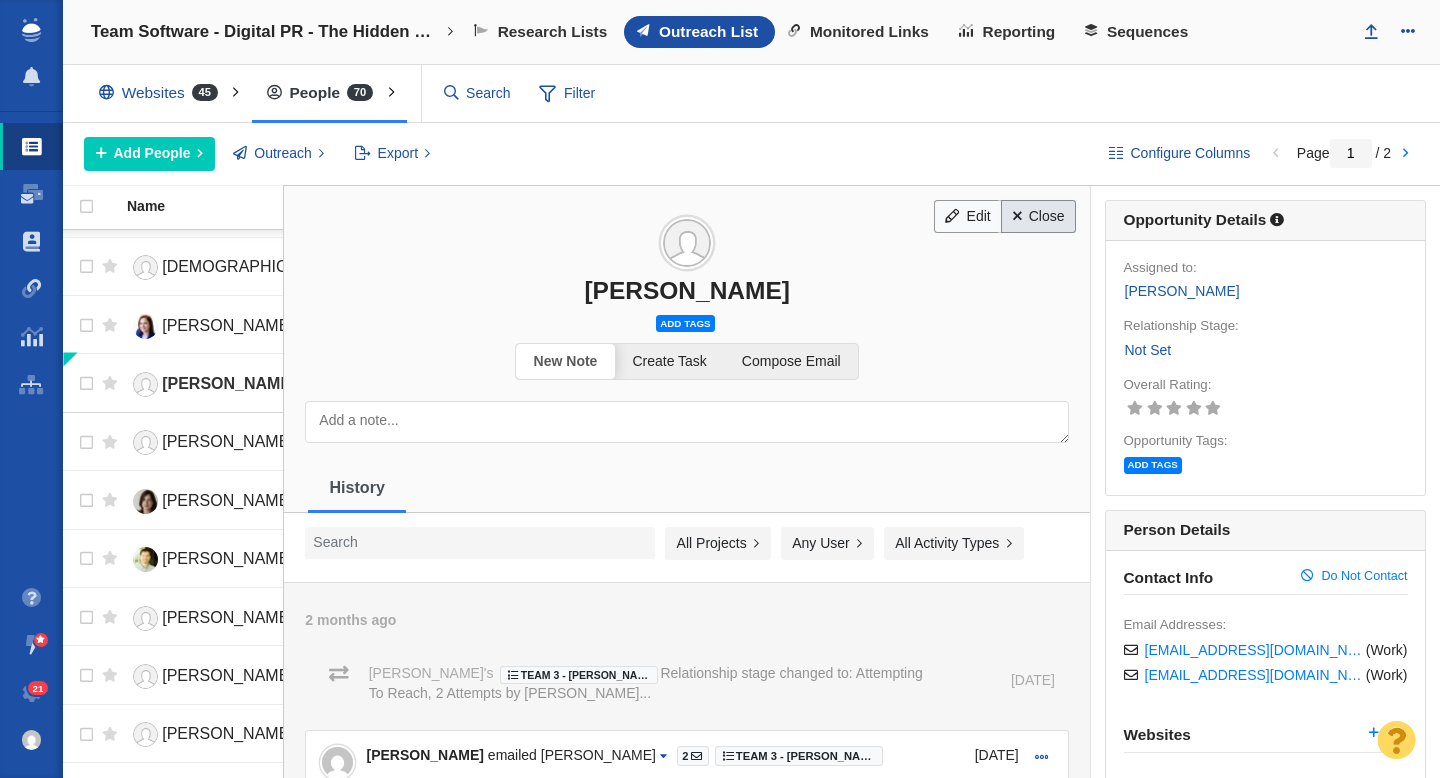 click on "Close" at bounding box center [1038, 217] 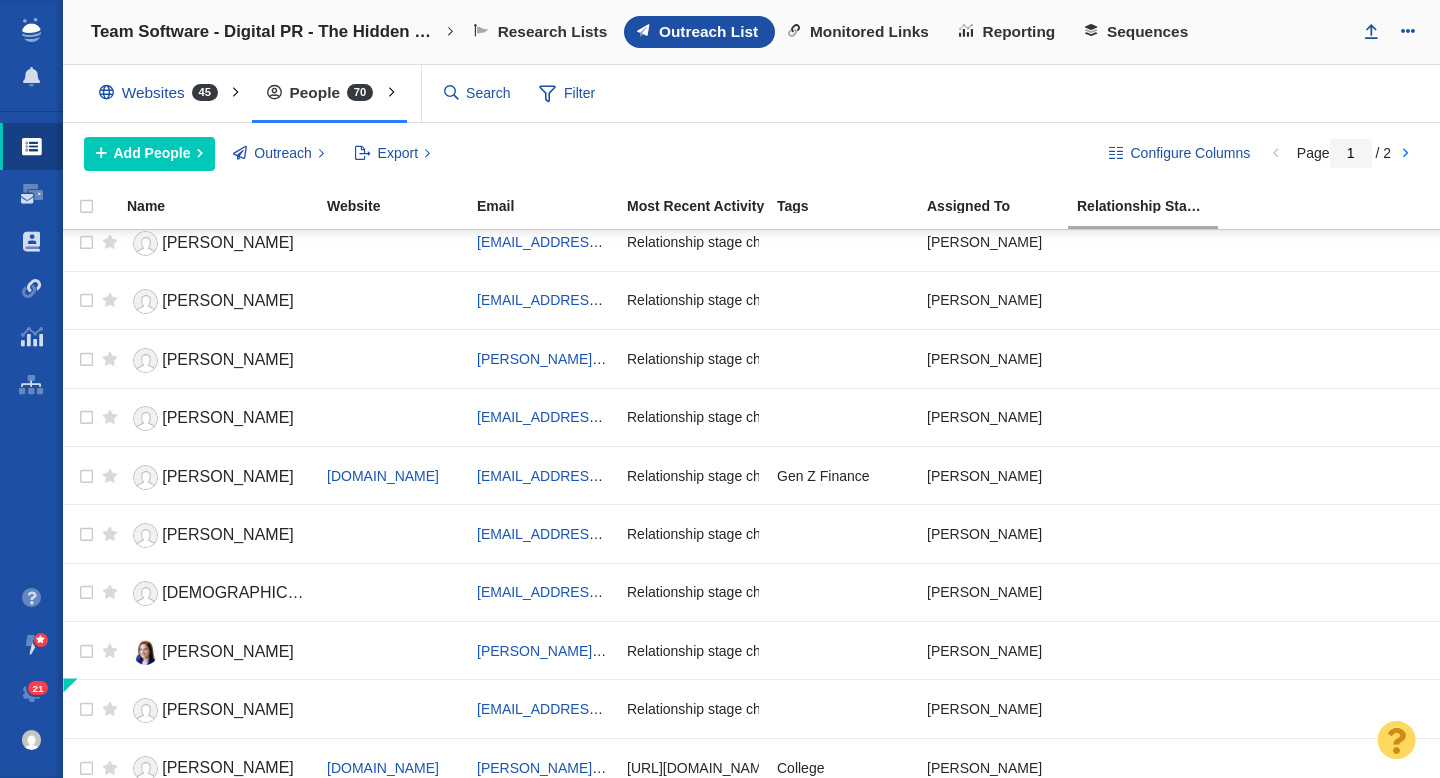 scroll, scrollTop: 0, scrollLeft: 0, axis: both 